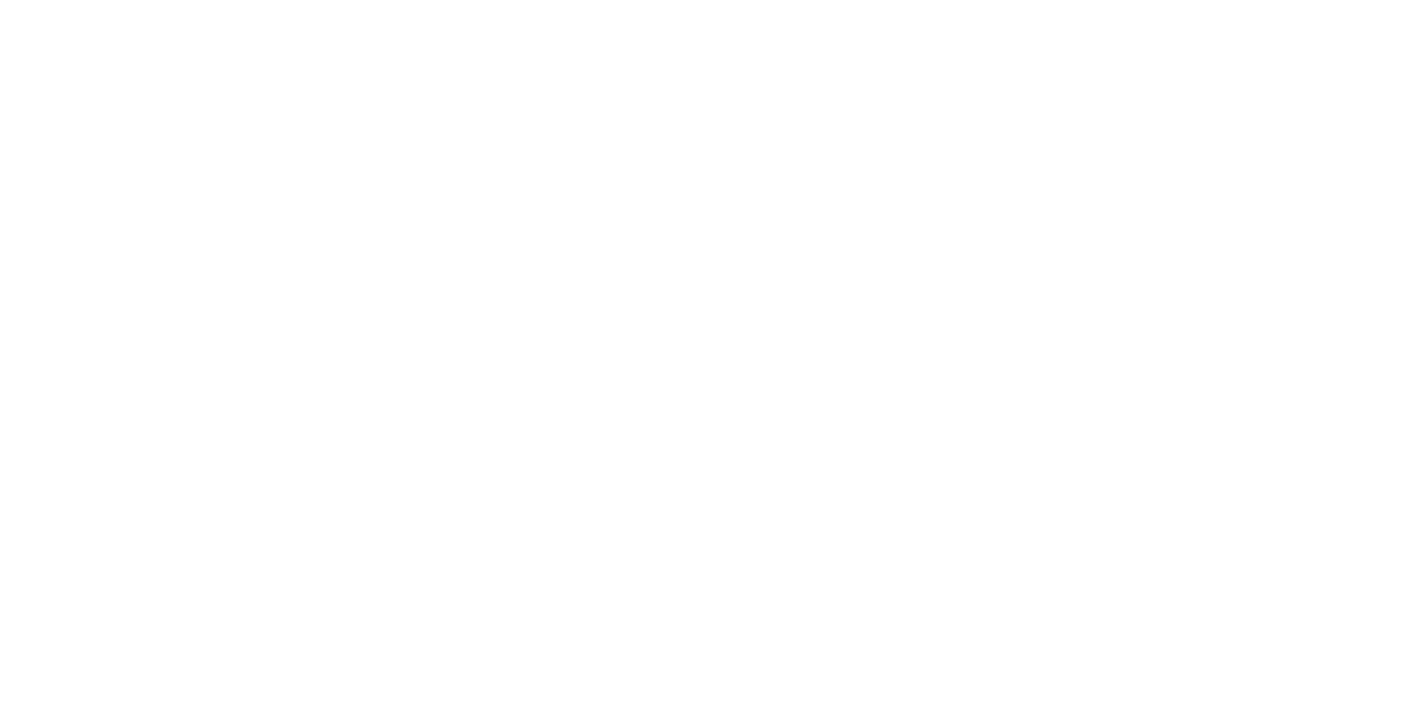 scroll, scrollTop: 0, scrollLeft: 0, axis: both 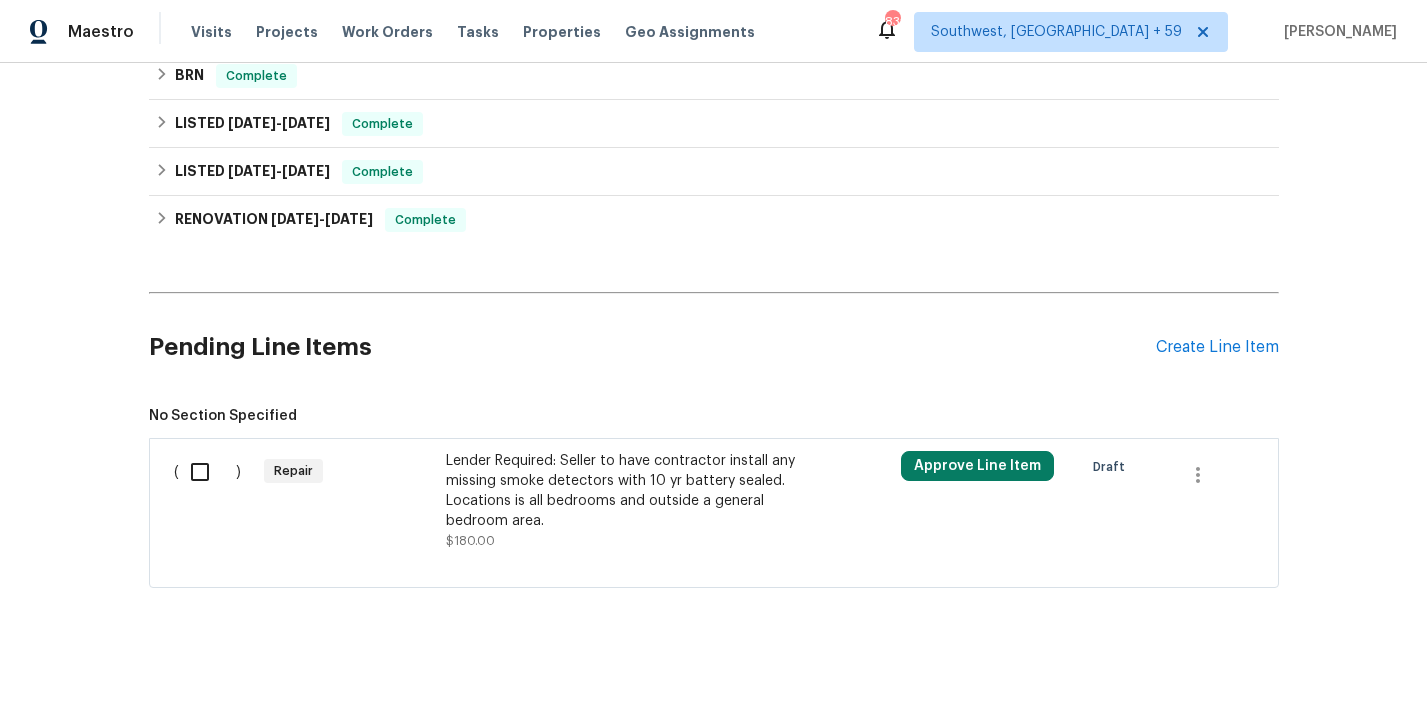 click on "Repair" at bounding box center [349, 501] 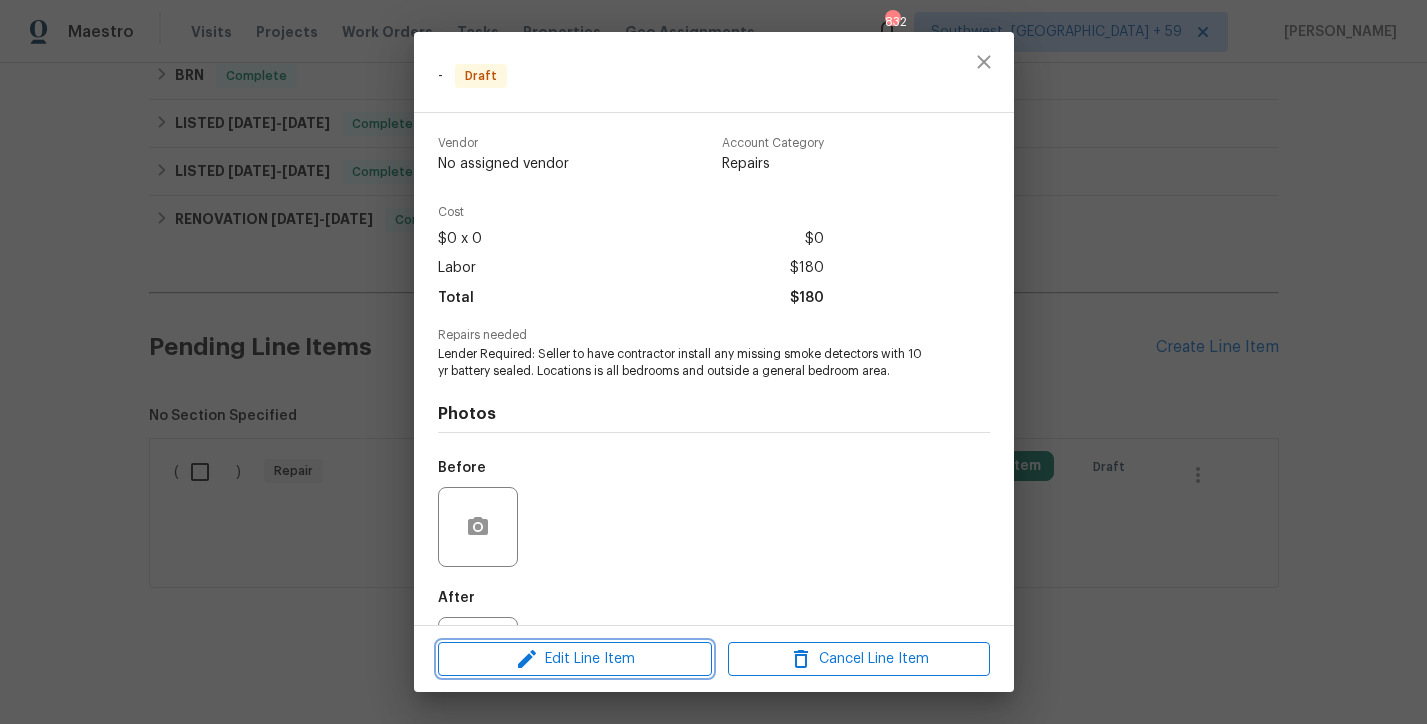click on "Edit Line Item" at bounding box center [575, 659] 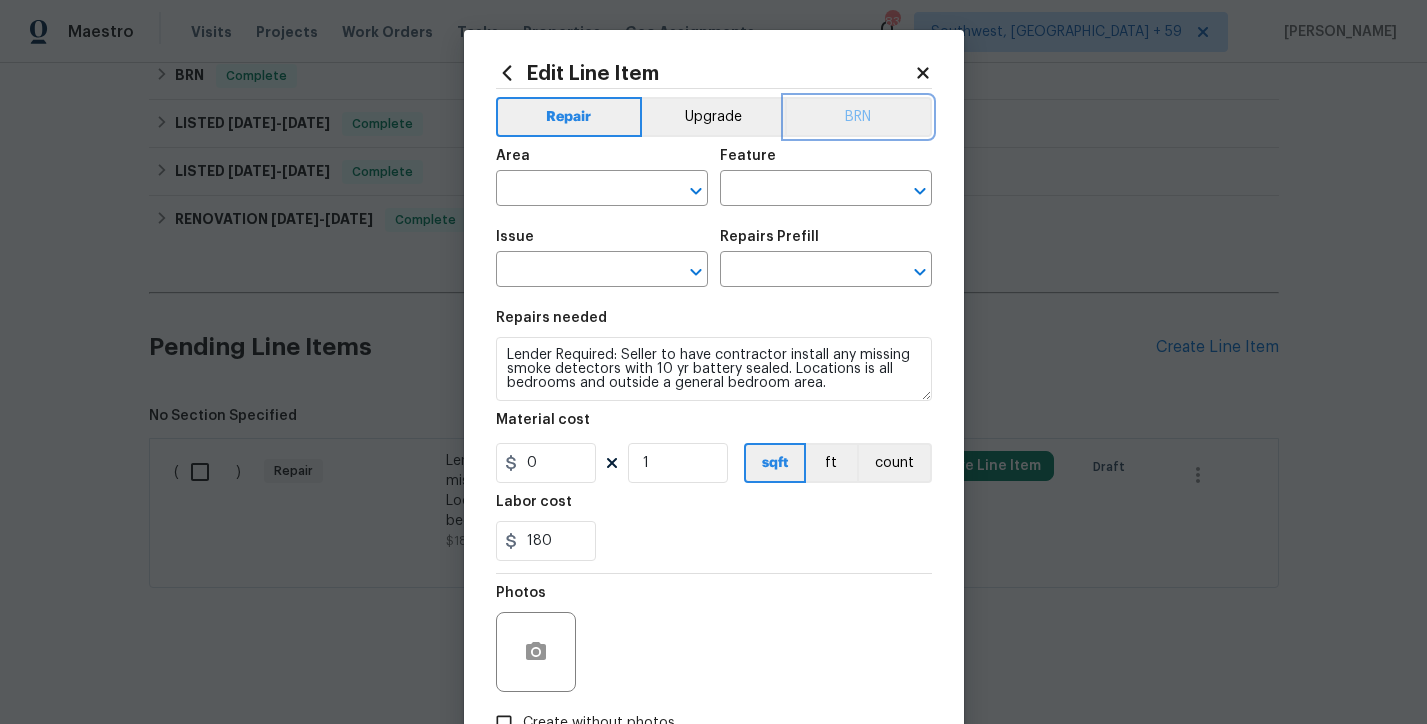 click on "BRN" at bounding box center [858, 117] 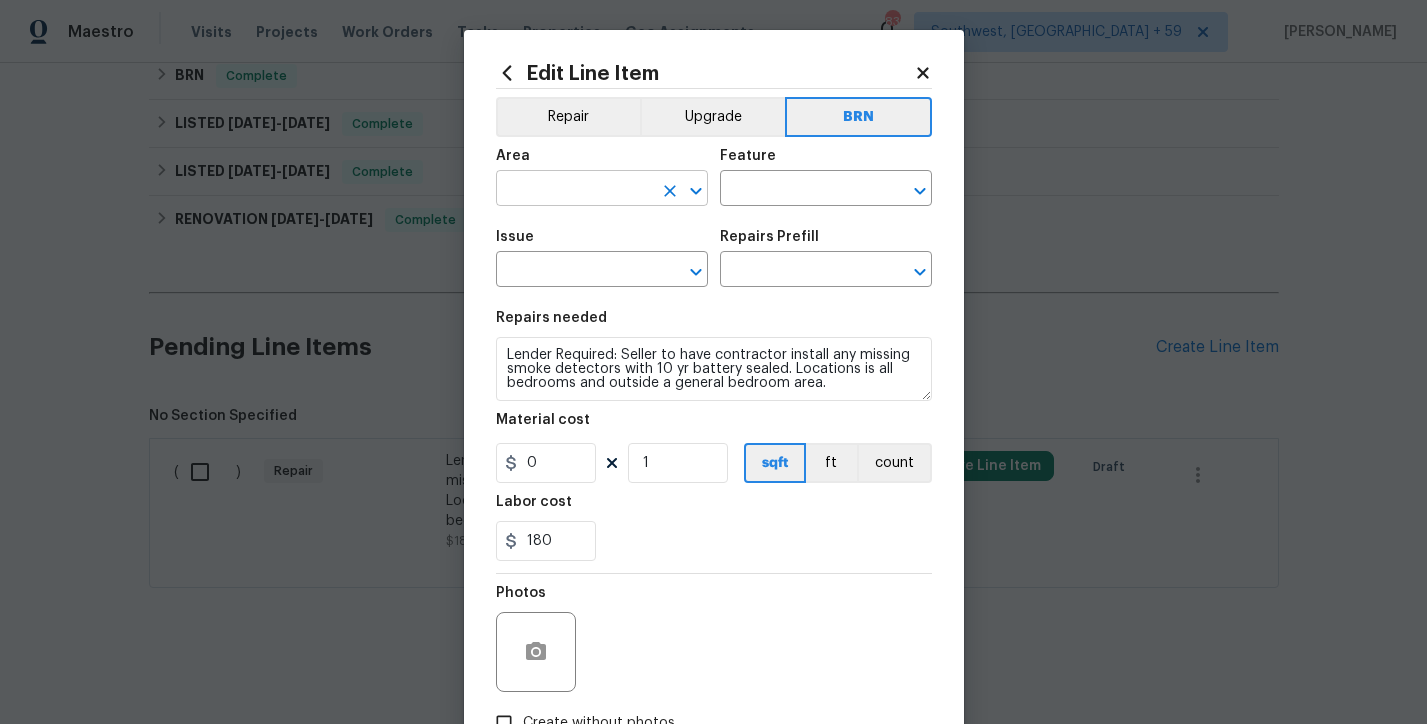 click at bounding box center [574, 190] 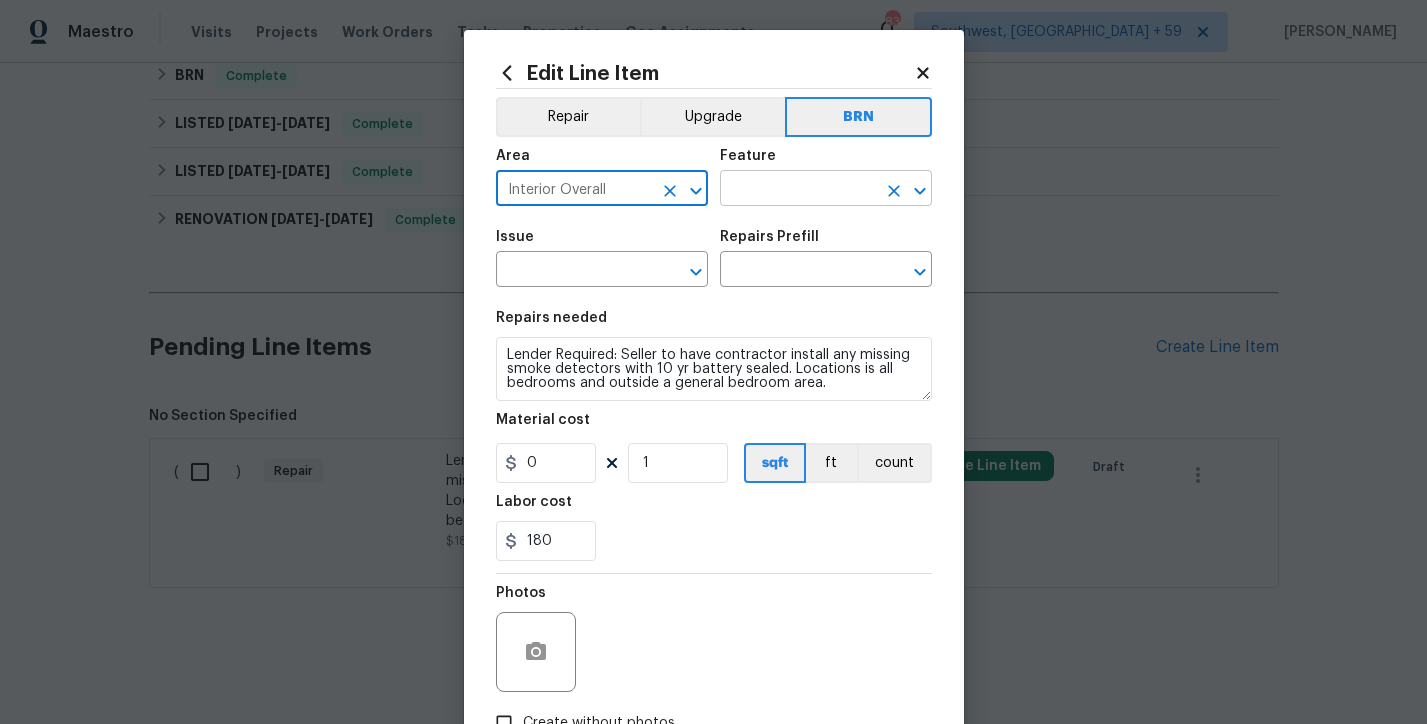 type on "Interior Overall" 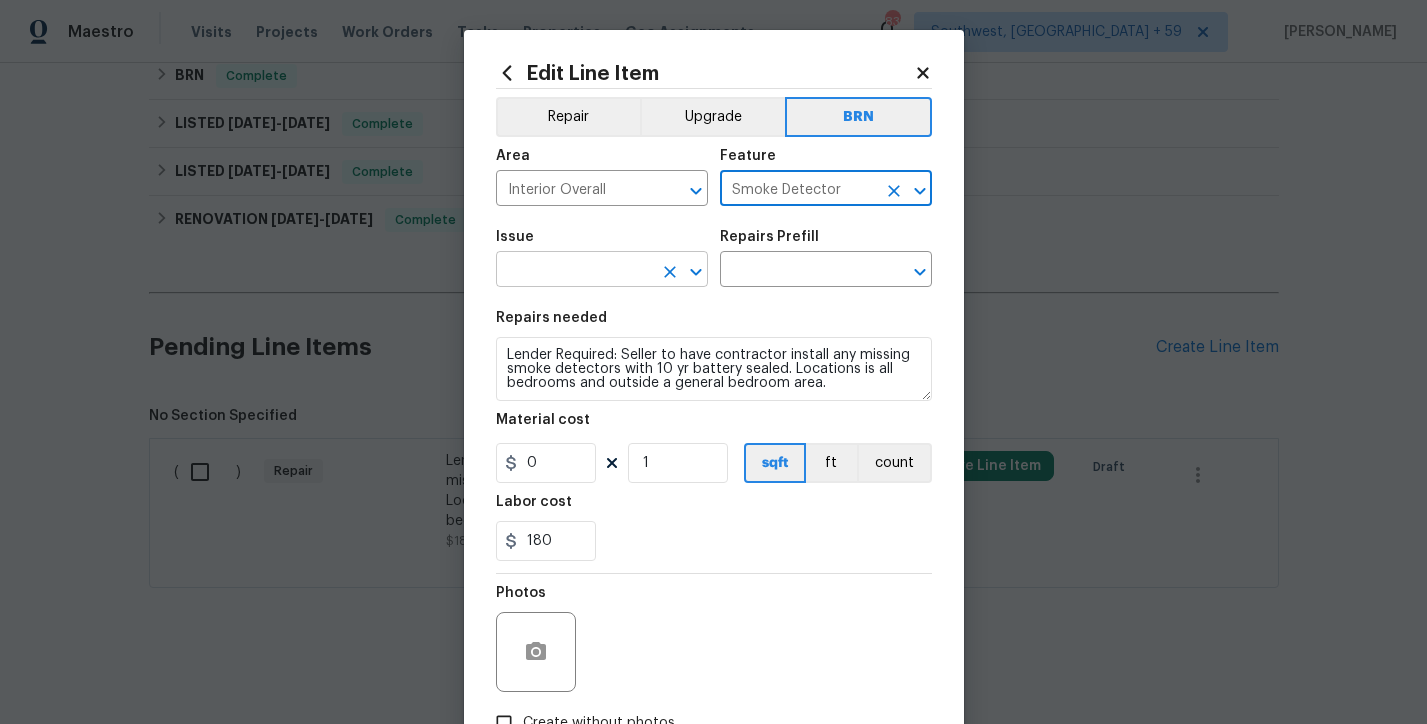 type on "Smoke Detector" 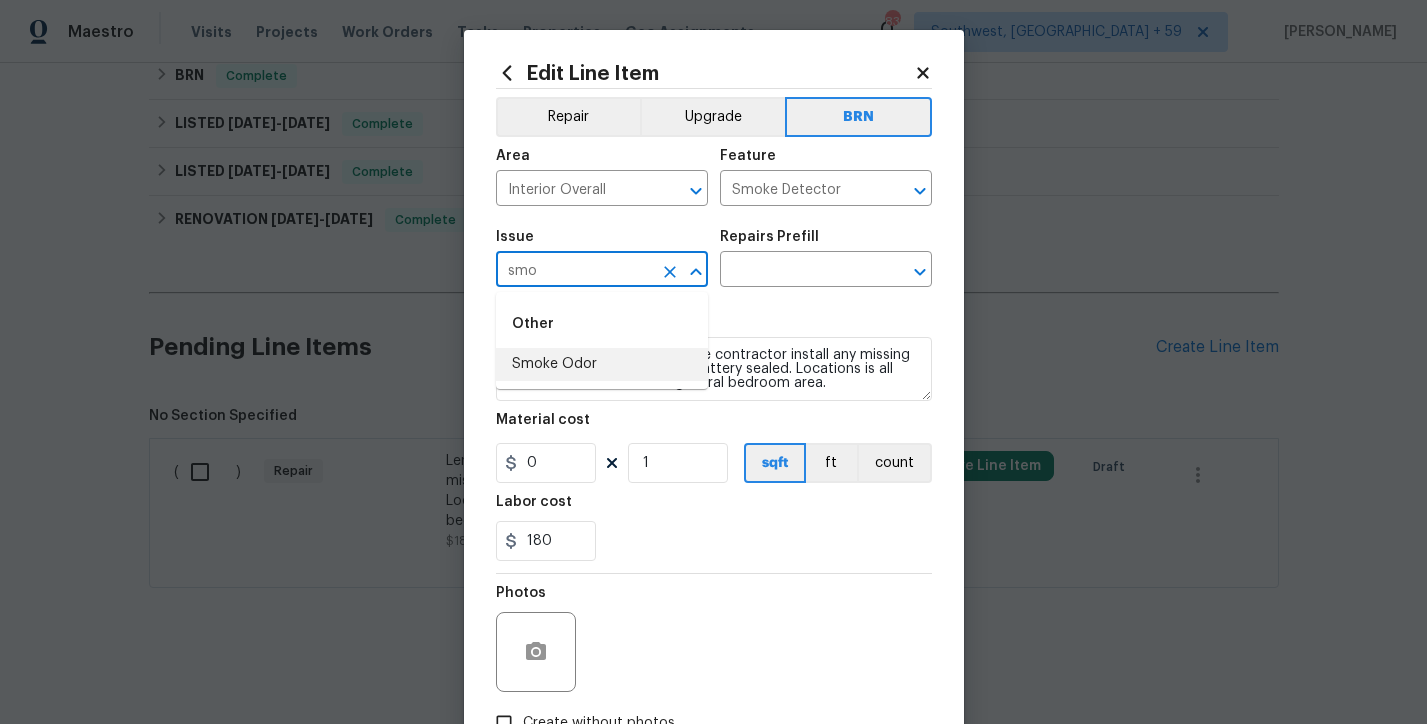 click on "Smoke Odor" at bounding box center (602, 364) 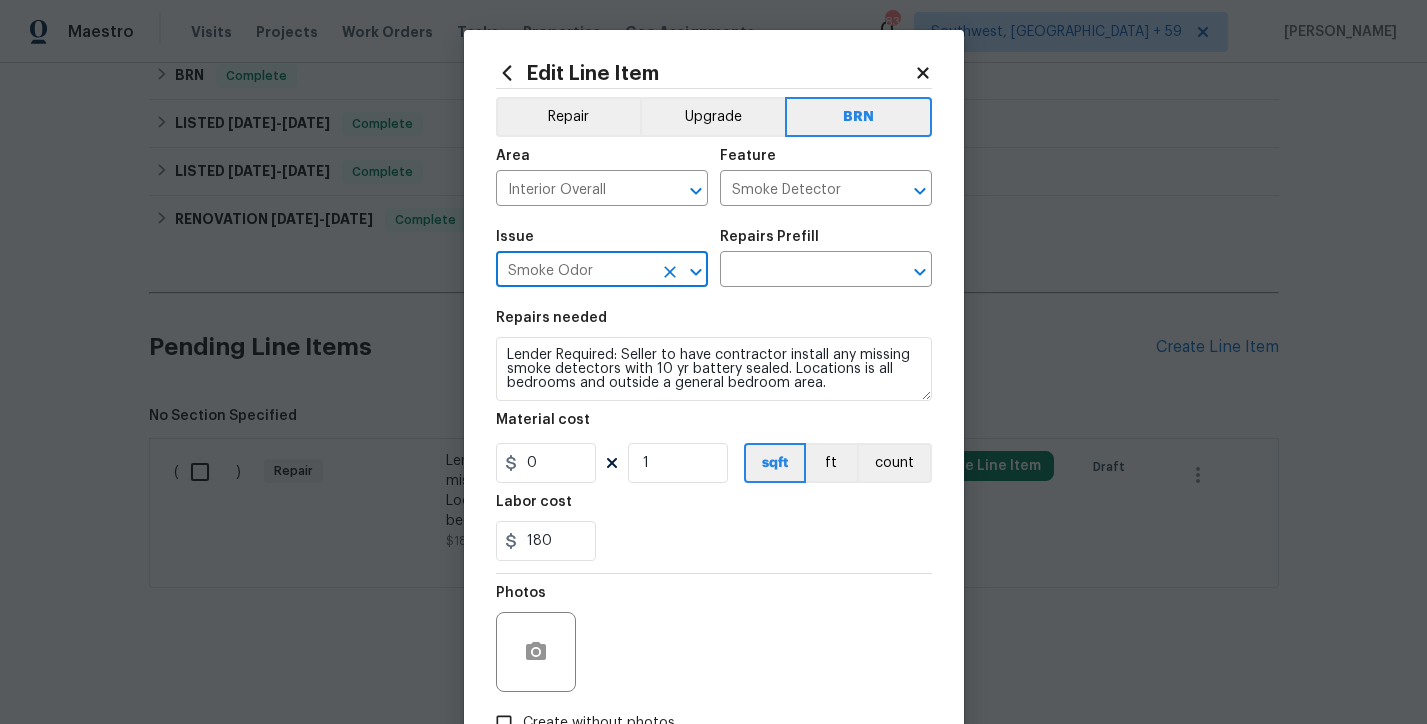 type on "Smoke Odor" 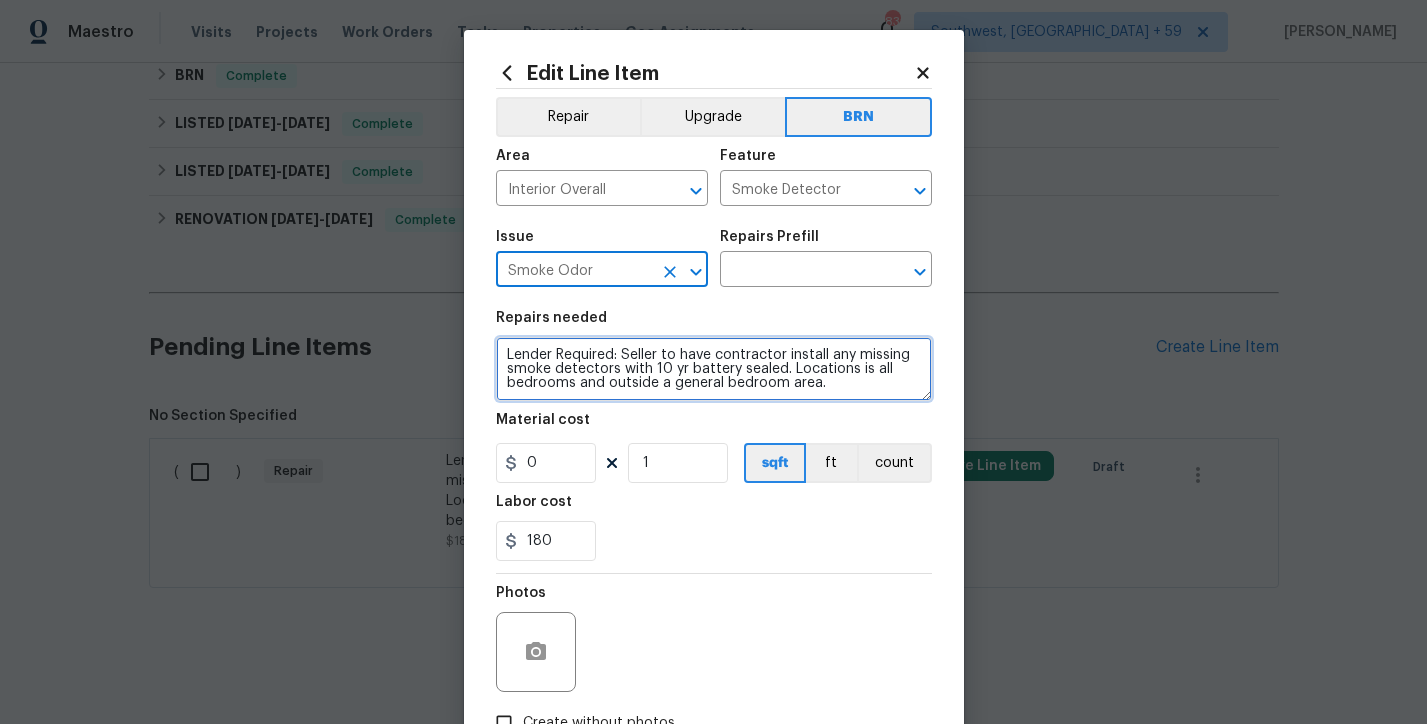 click on "Lender Required: Seller to have contractor install any missing smoke detectors with 10 yr battery sealed. Locations is all bedrooms and outside a general bedroom area." at bounding box center [714, 369] 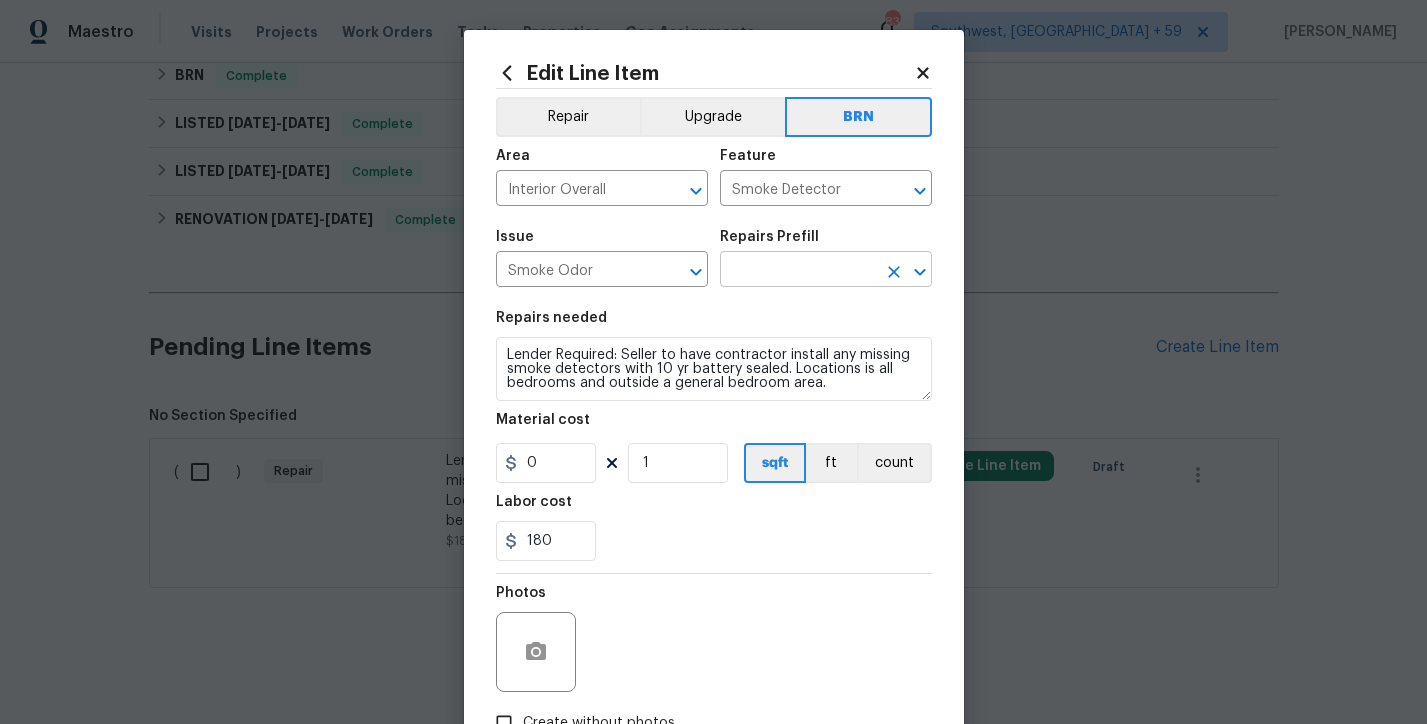 click at bounding box center (798, 271) 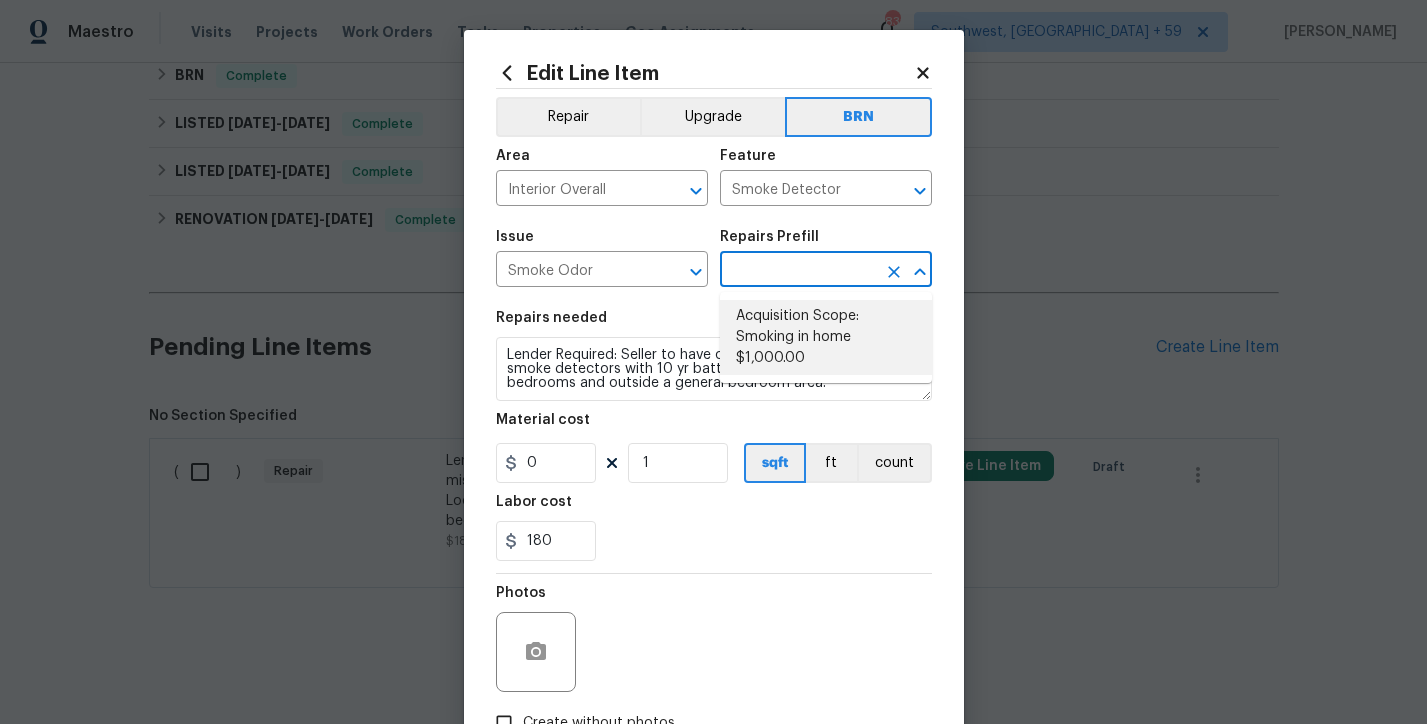 click on "Acquisition Scope: Smoking in home $1,000.00" at bounding box center (826, 337) 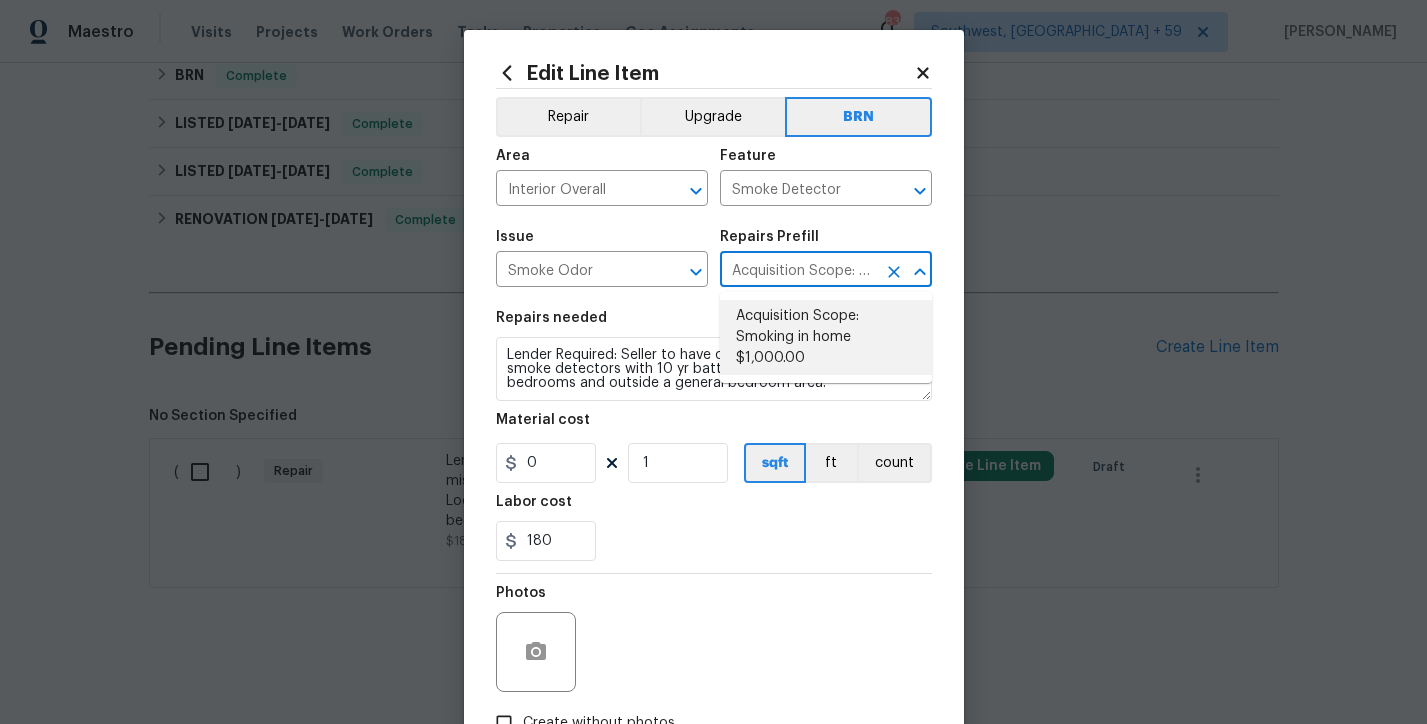 type on "Acquisition Scope: Smoking in home" 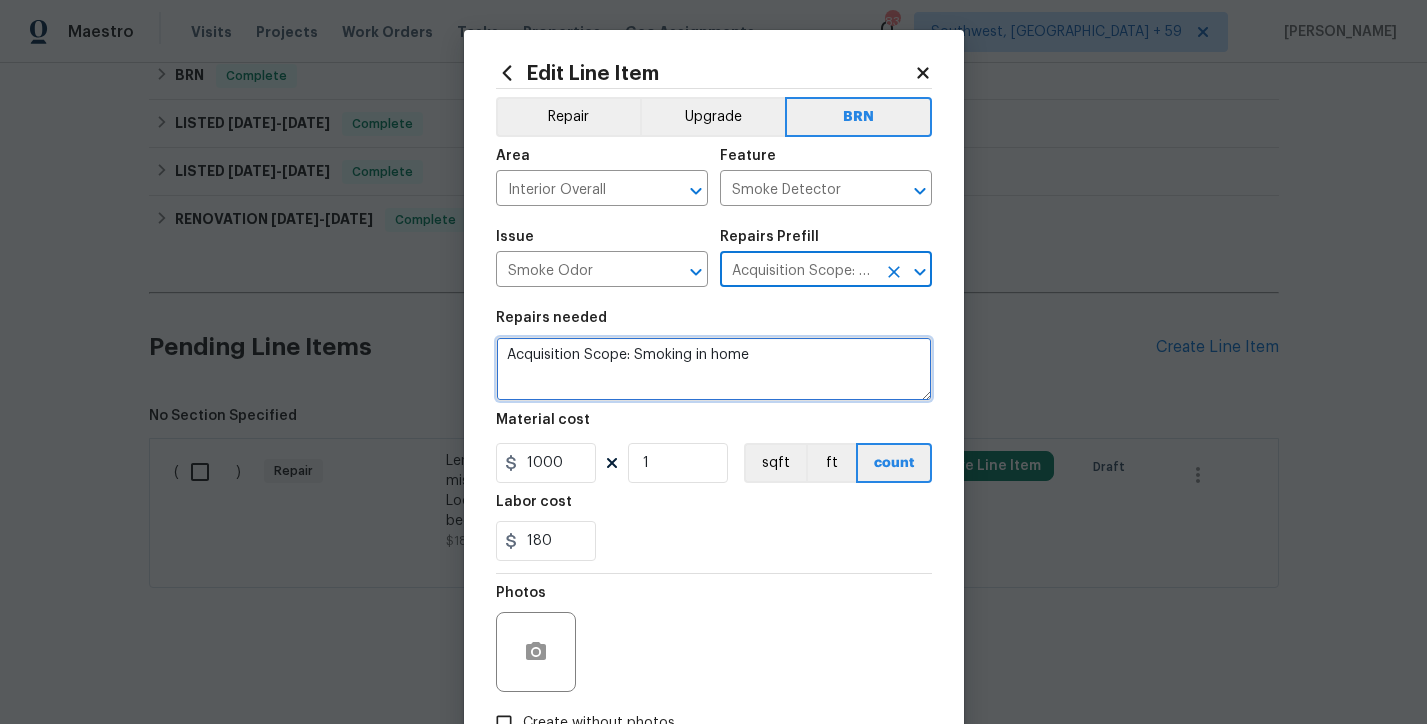 click on "Acquisition Scope: Smoking in home" at bounding box center (714, 369) 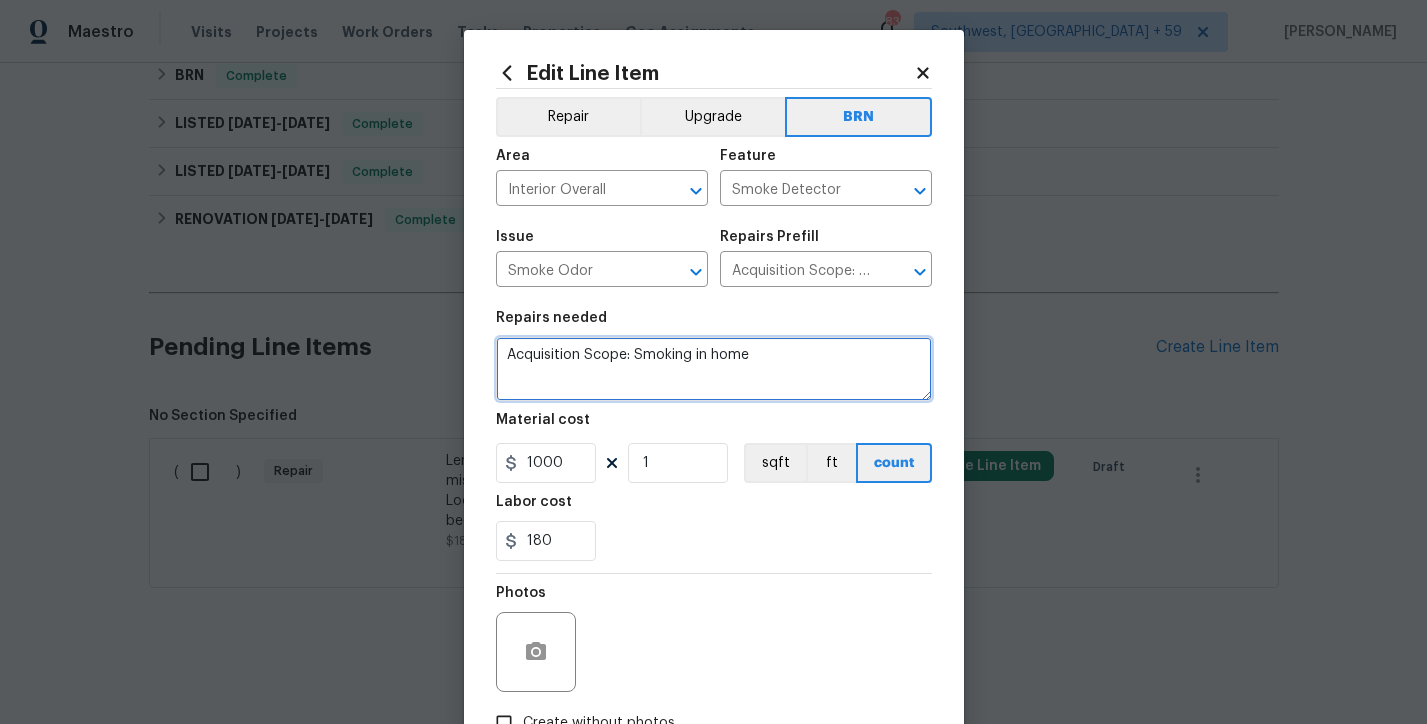 paste on "Lender Required: Seller to have contractor install any missing smoke detectors with 10 yr battery sealed. Locations is all bedrooms and outside a general bedroom area." 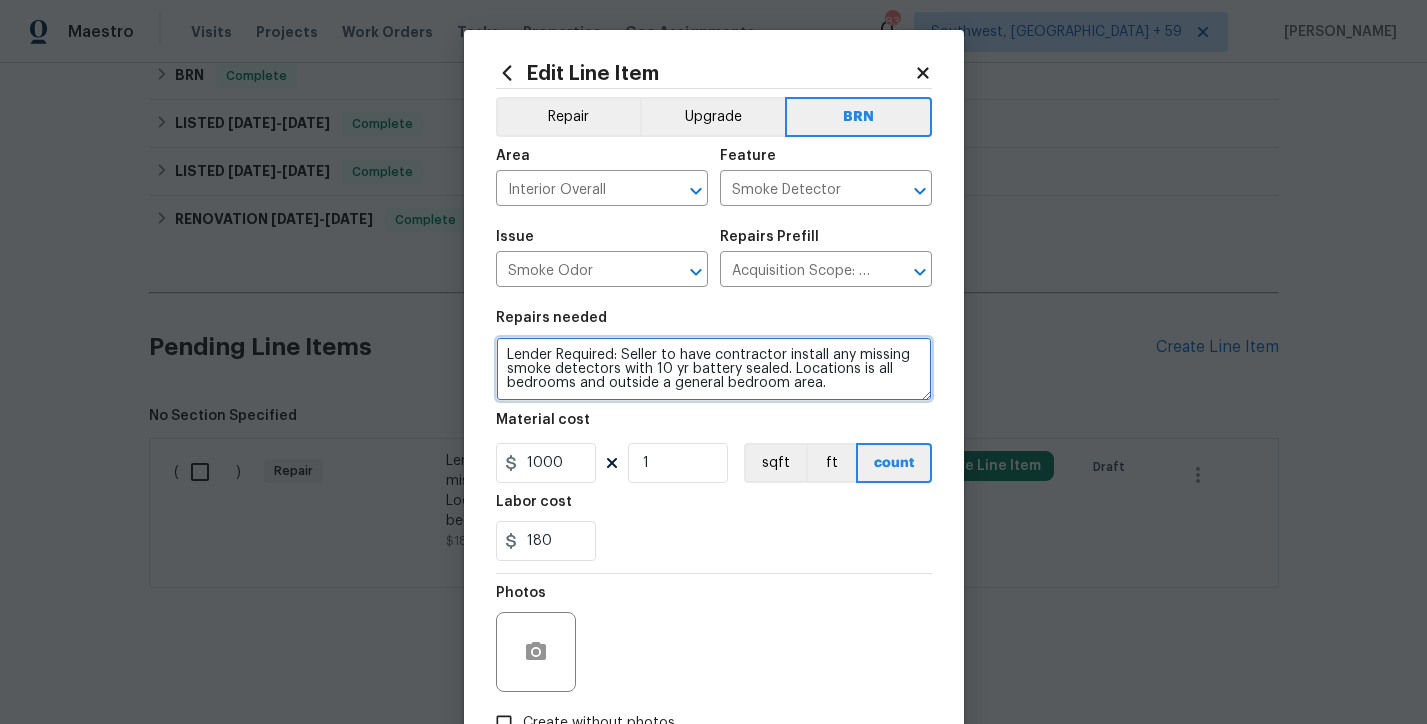type on "Lender Required: Seller to have contractor install any missing smoke detectors with 10 yr battery sealed. Locations is all bedrooms and outside a general bedroom area." 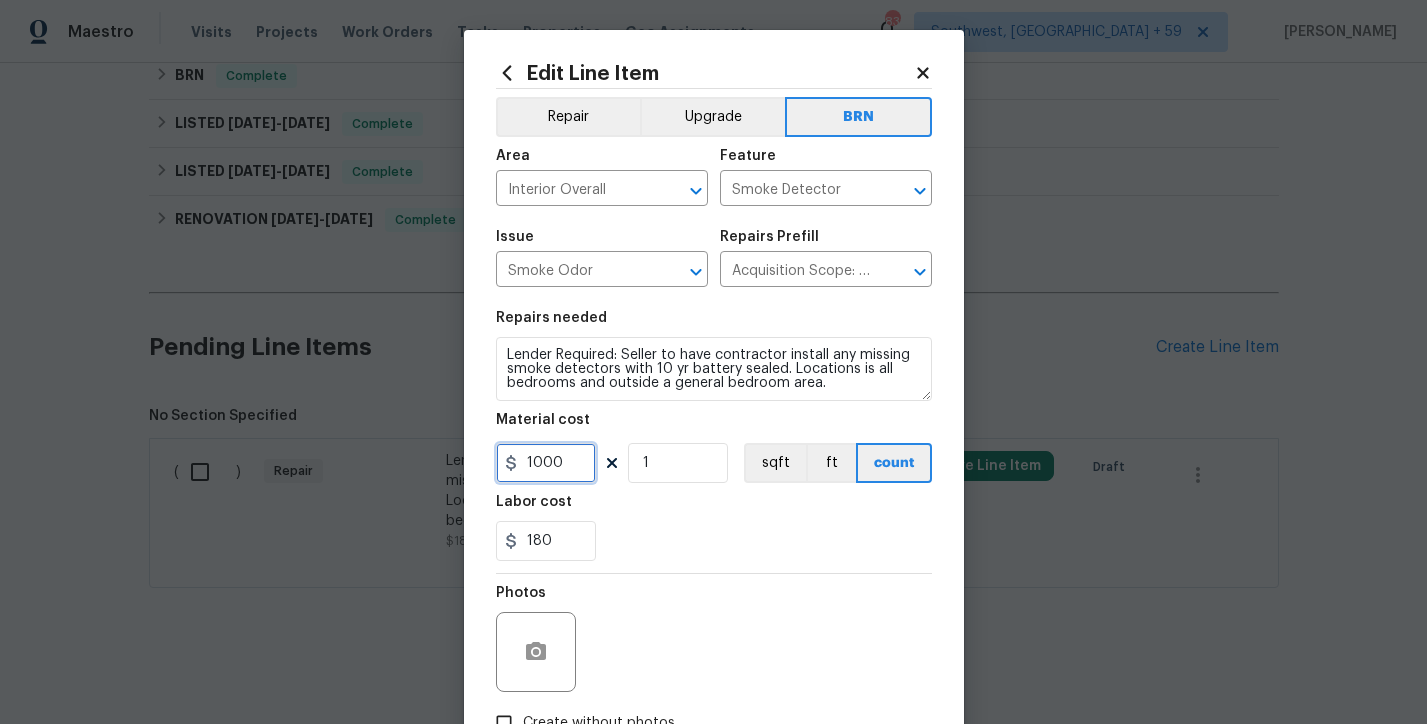 click on "1000" at bounding box center [546, 463] 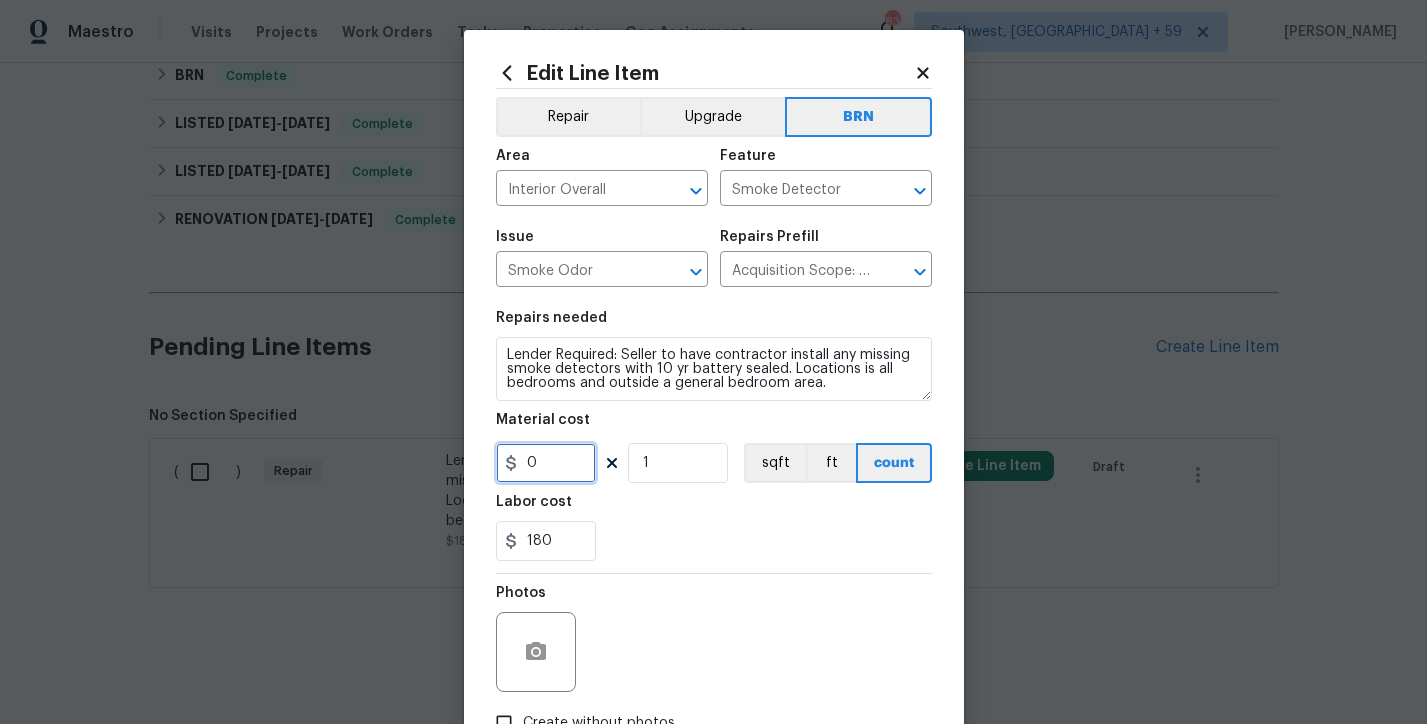 type on "0" 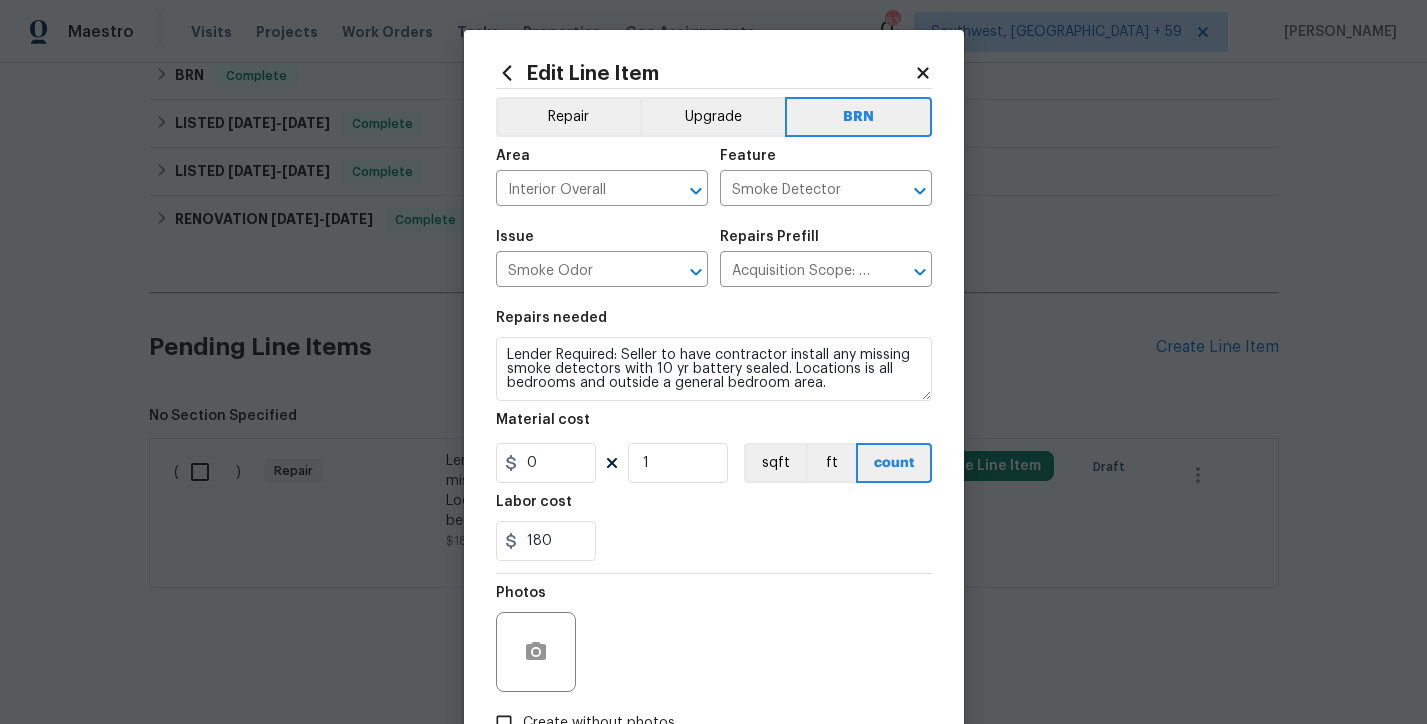 click on "180" at bounding box center (714, 541) 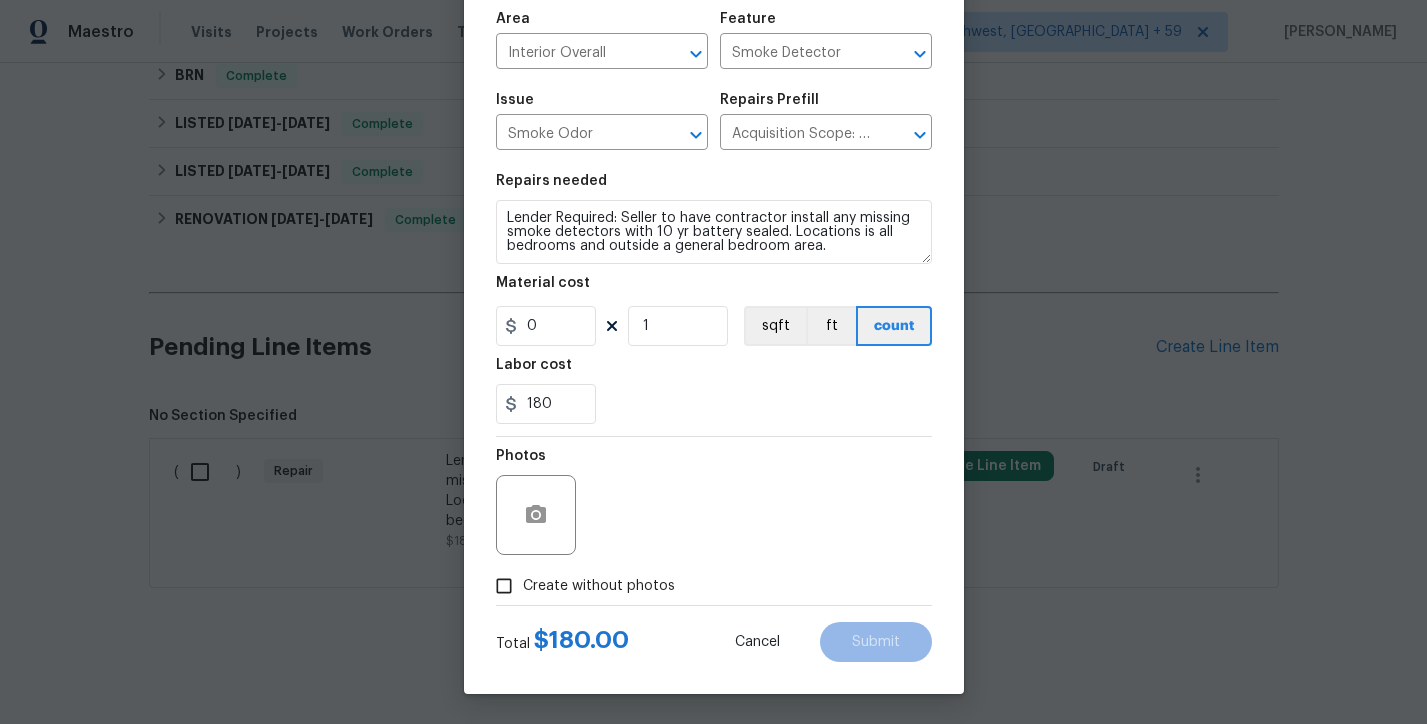 click on "Create without photos" at bounding box center [599, 586] 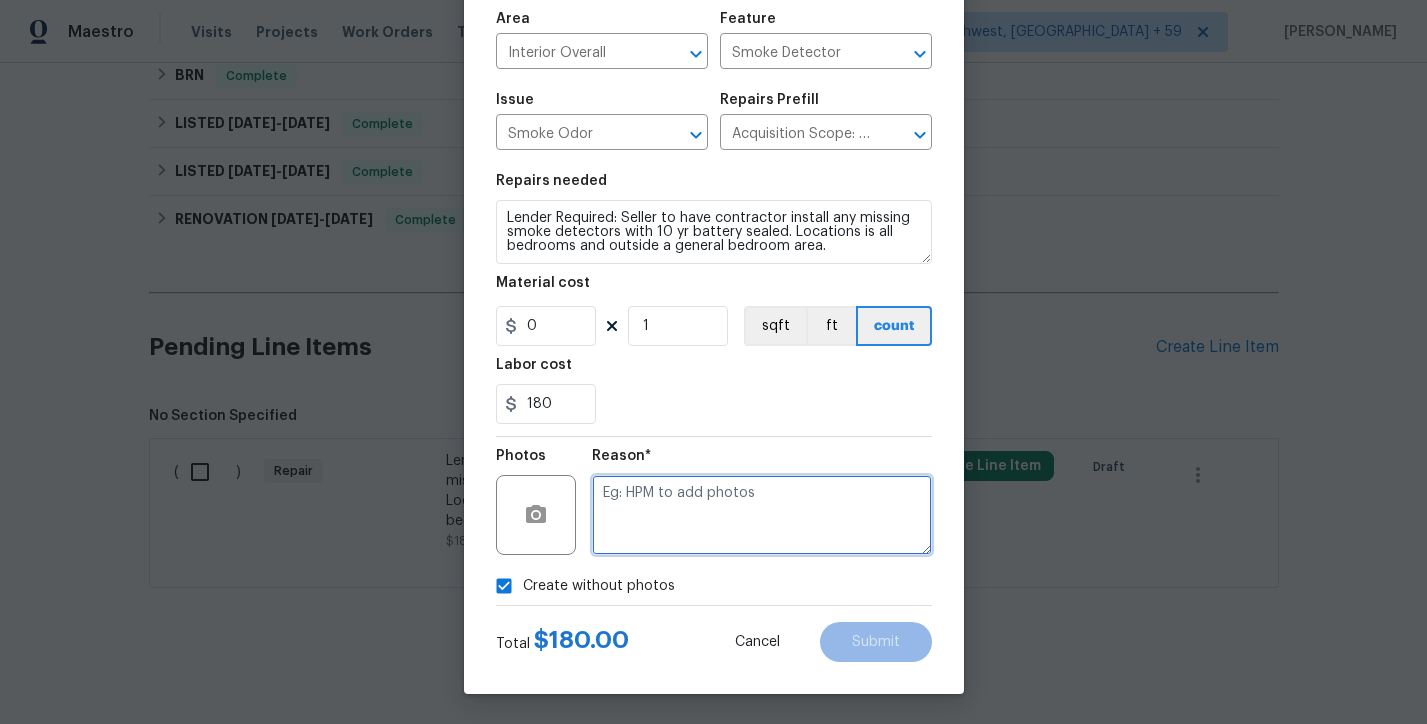 click at bounding box center [762, 515] 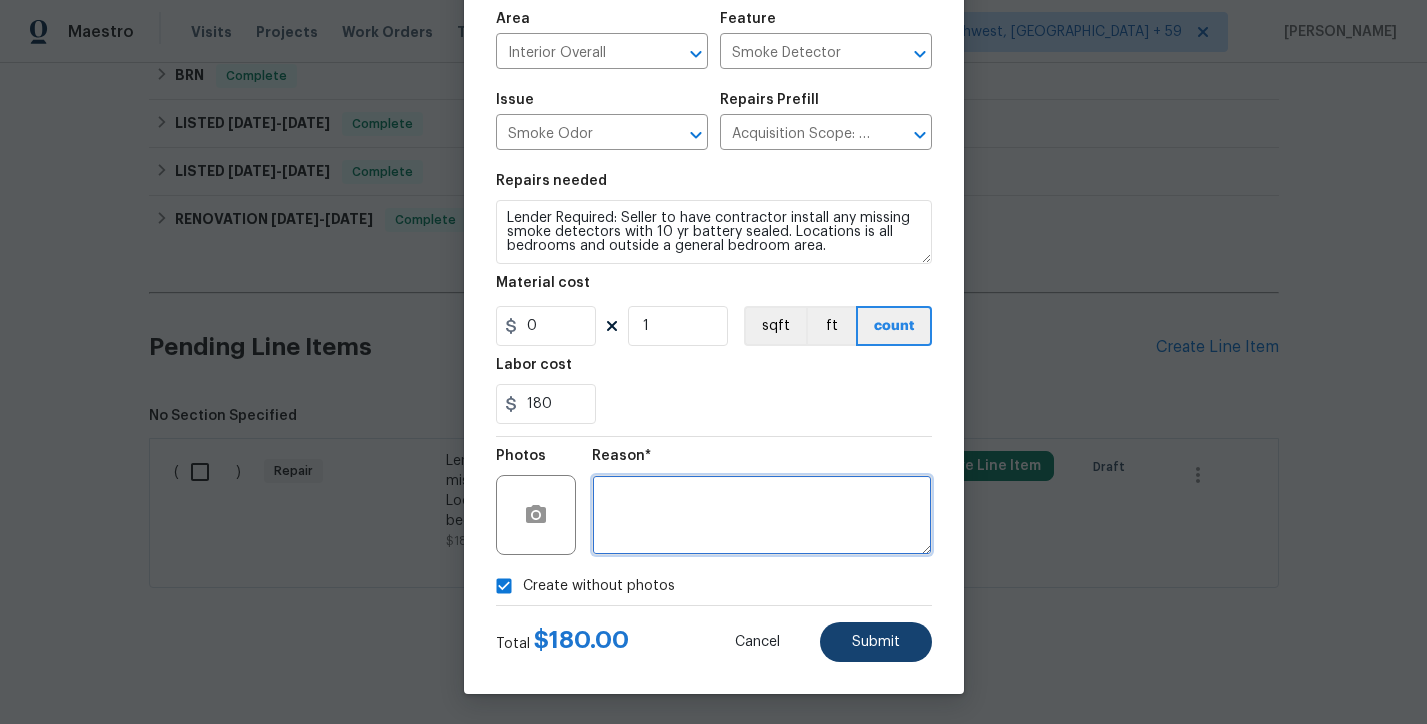 type 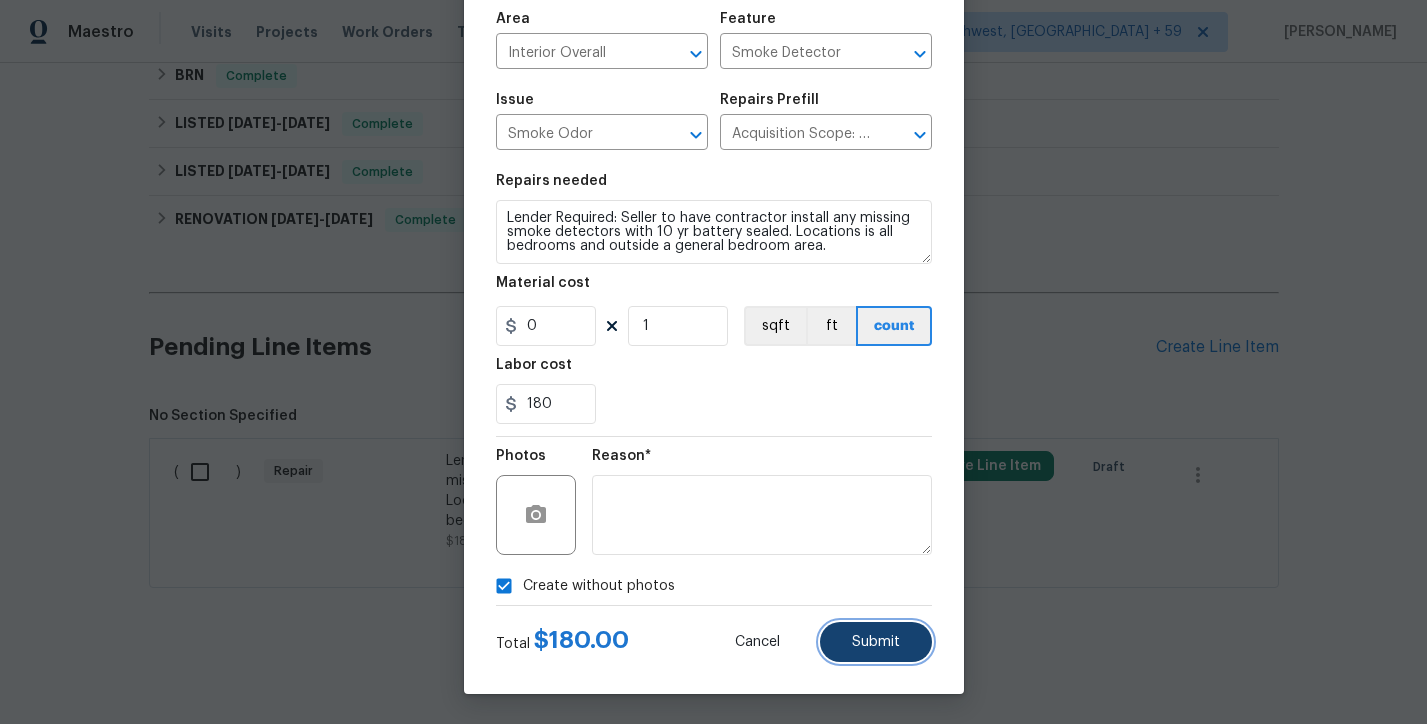 click on "Submit" at bounding box center (876, 642) 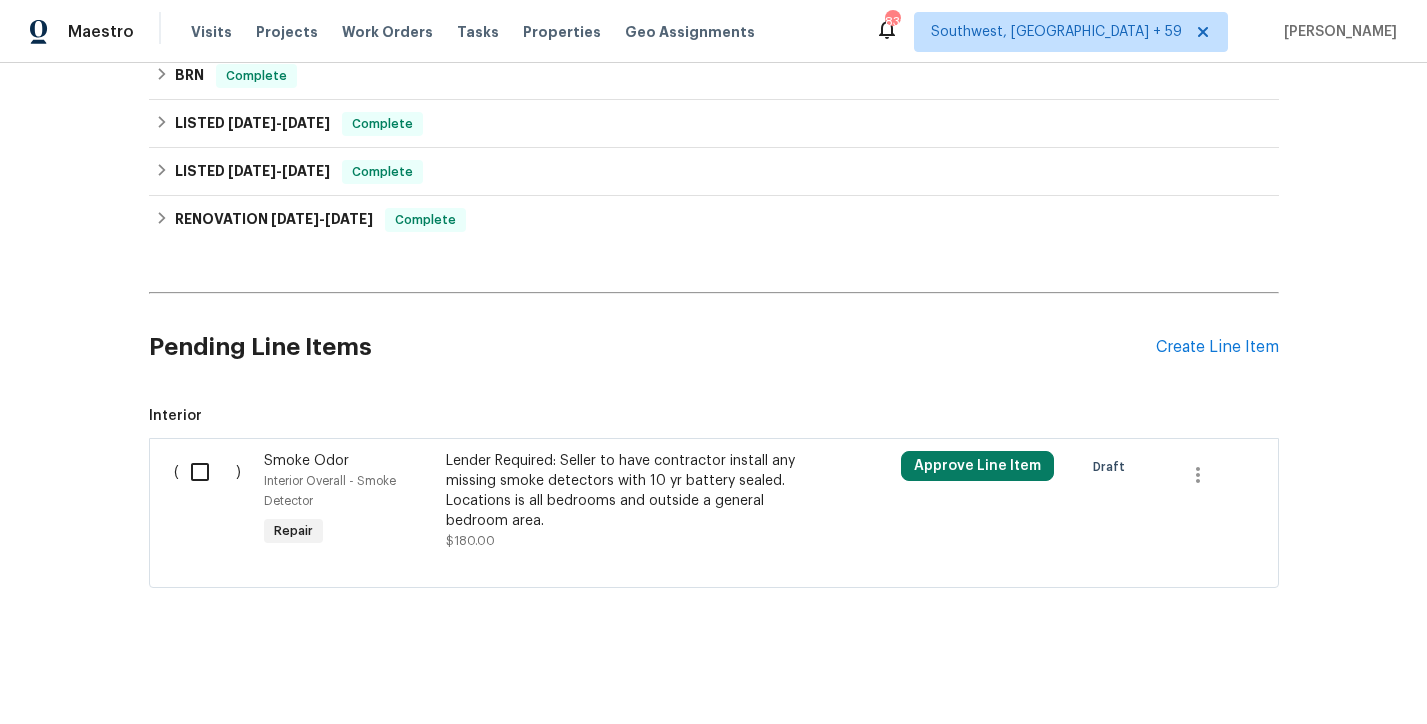 click at bounding box center (207, 472) 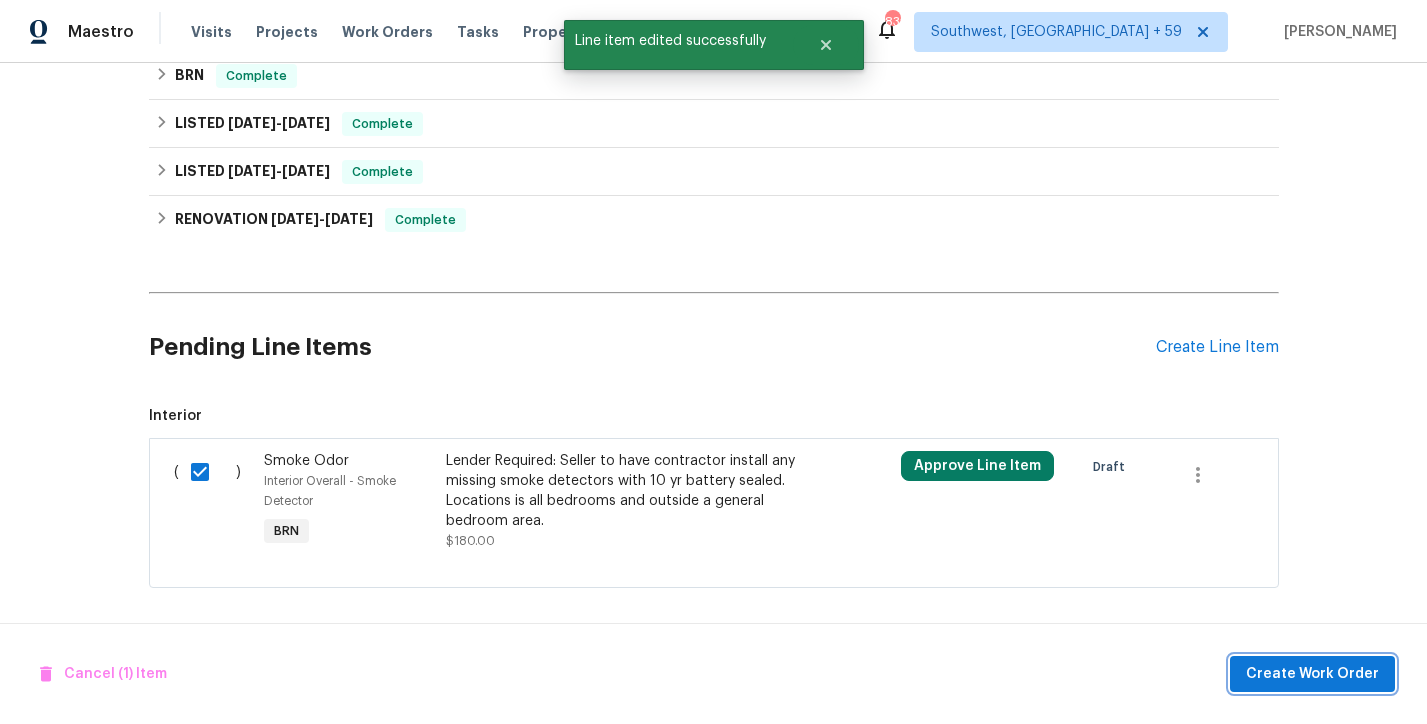 click on "Create Work Order" at bounding box center (1312, 674) 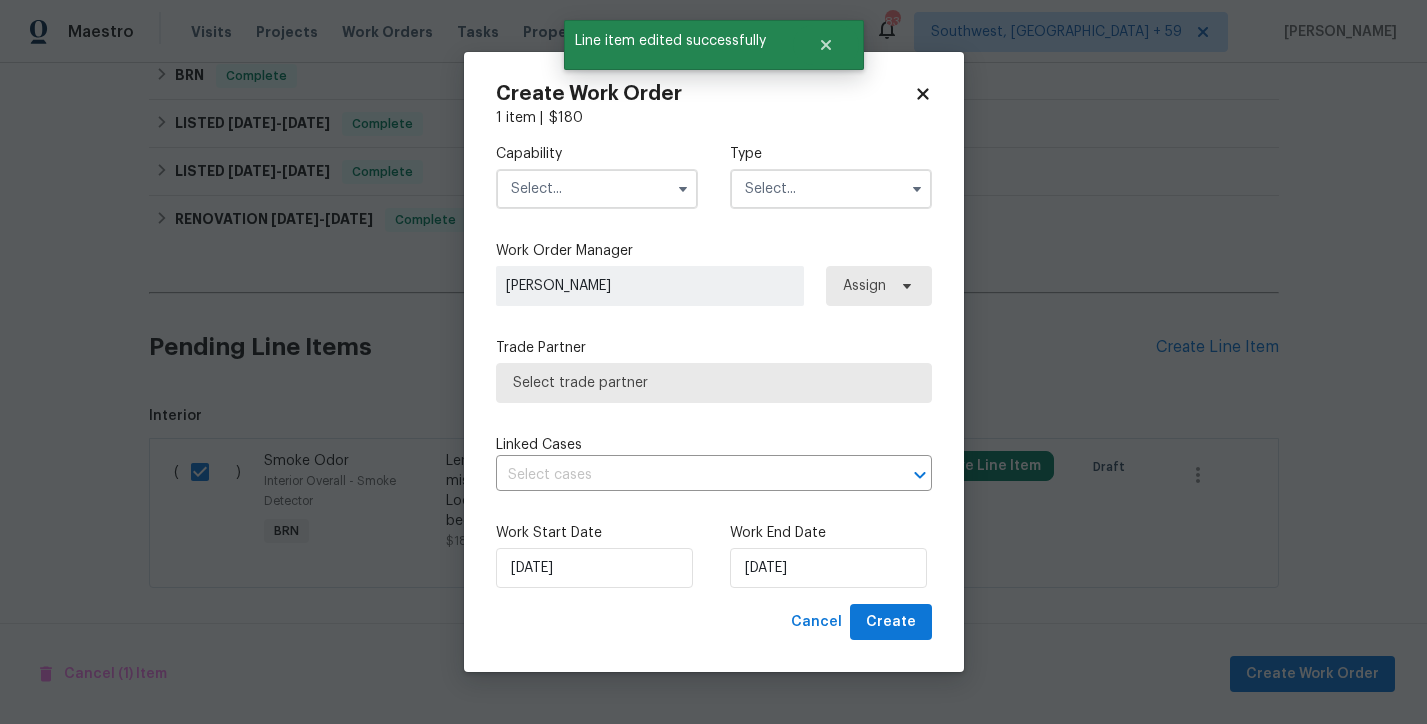 click at bounding box center [831, 189] 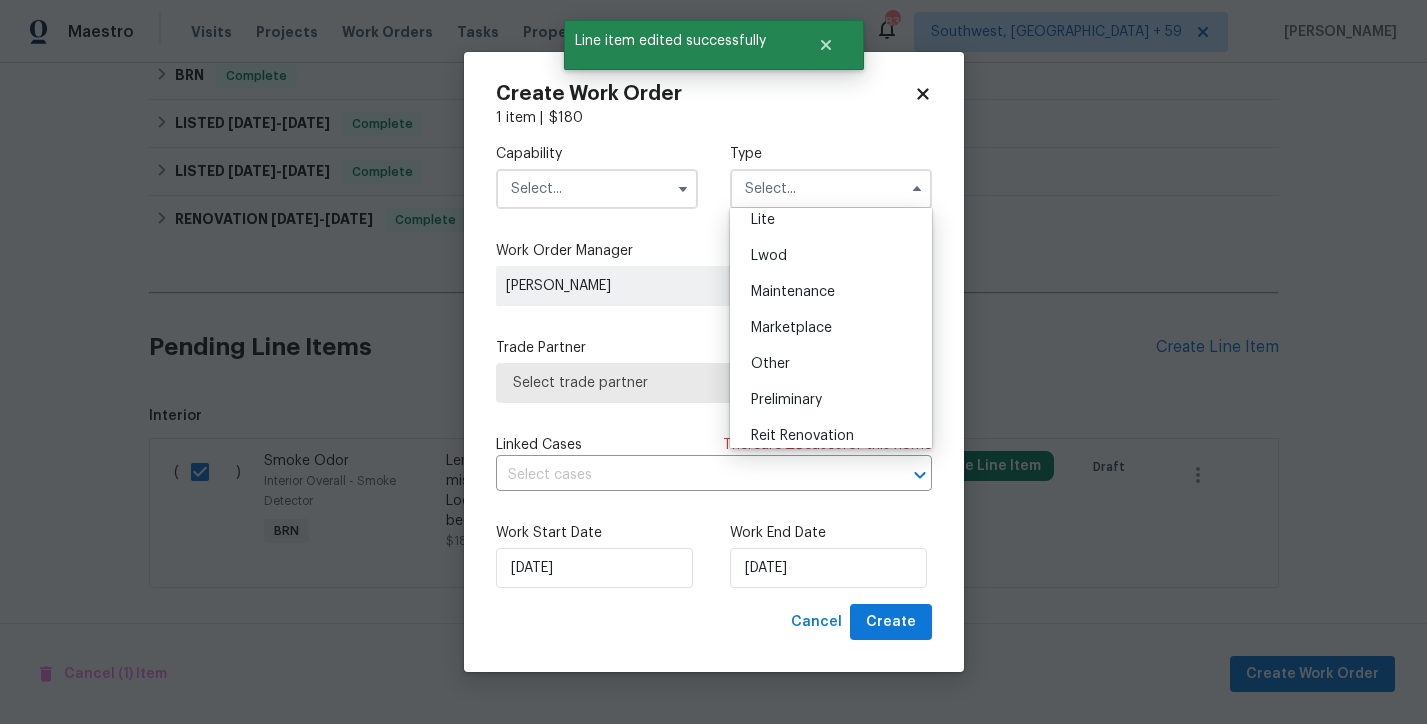scroll, scrollTop: 454, scrollLeft: 0, axis: vertical 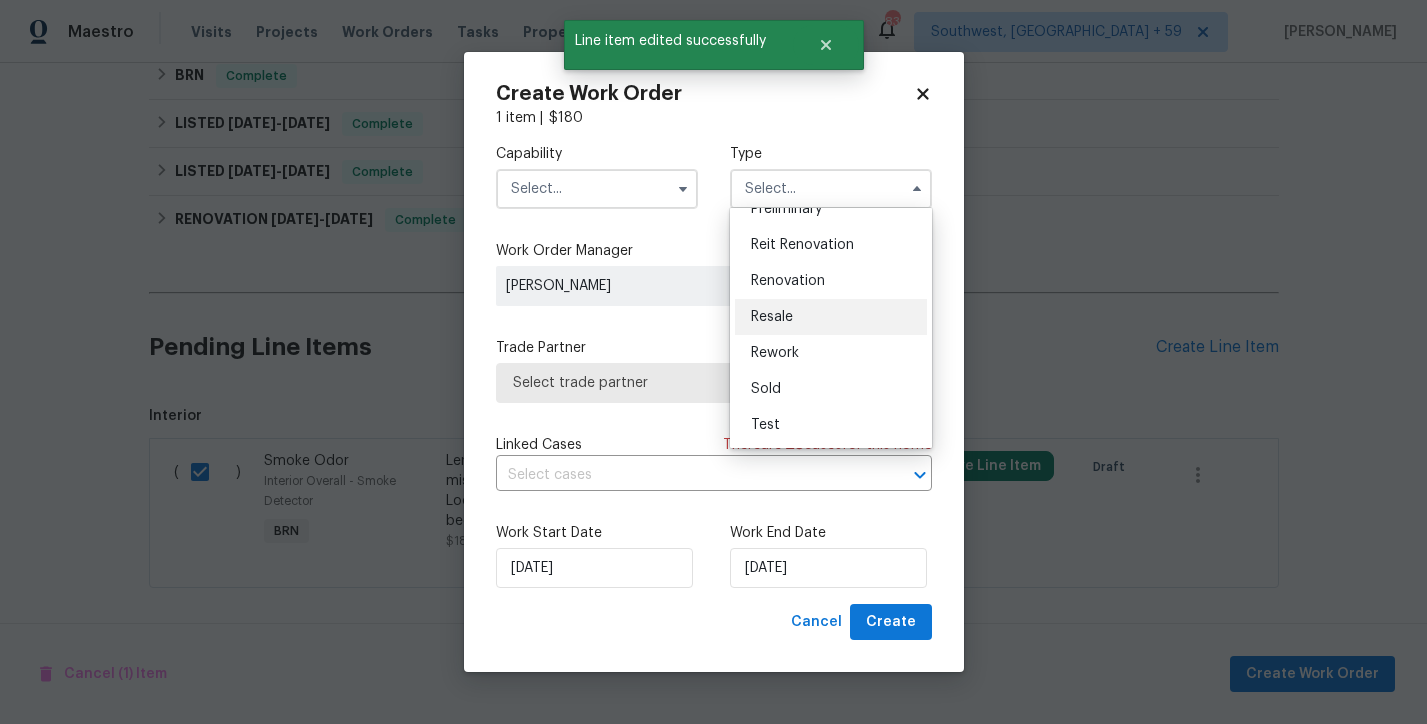 click on "Resale" at bounding box center (831, 317) 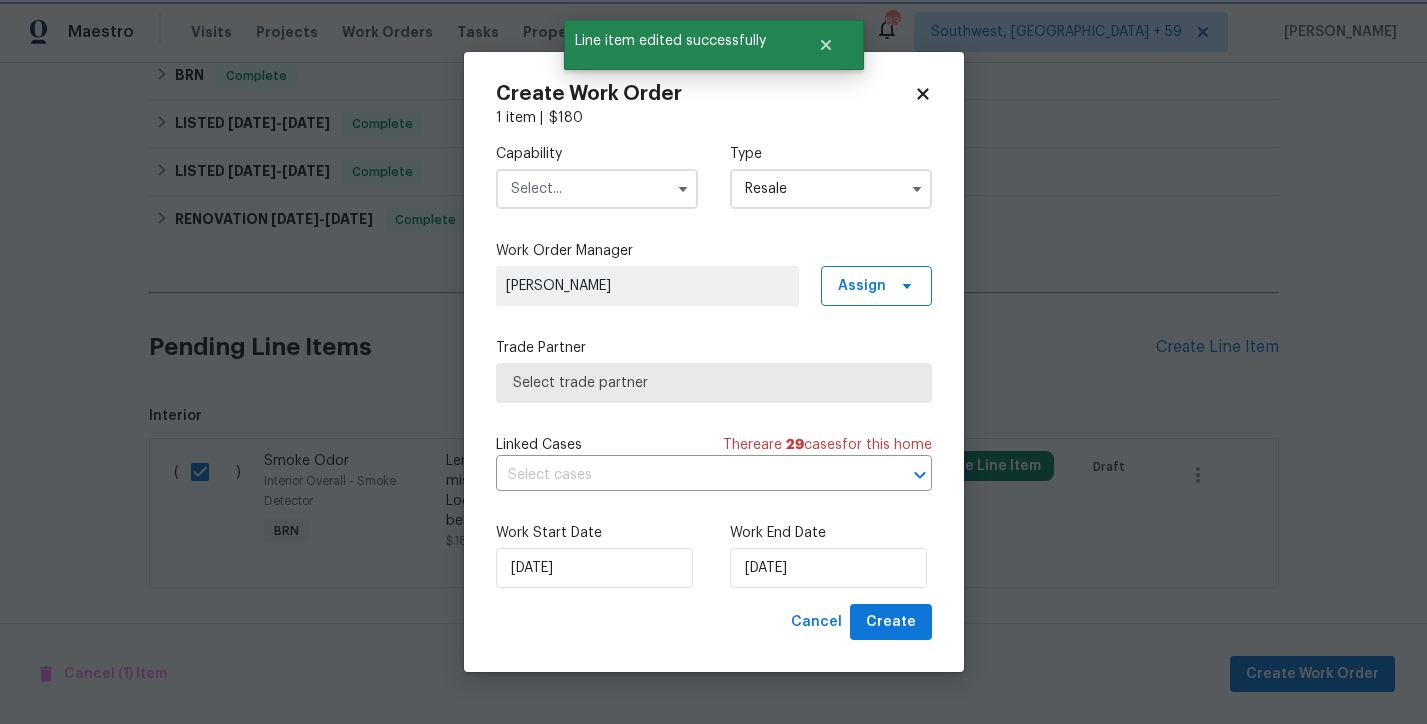 scroll, scrollTop: 0, scrollLeft: 0, axis: both 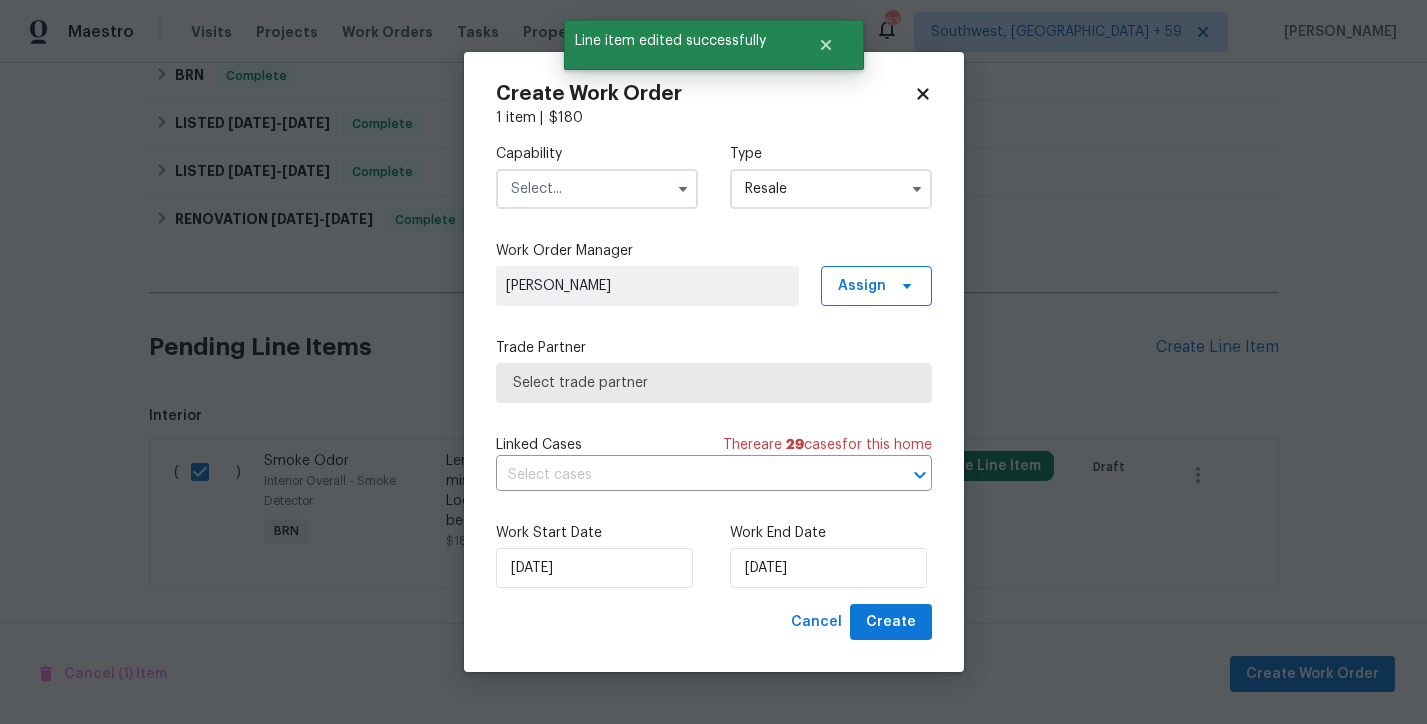 click on "Resale" at bounding box center [831, 189] 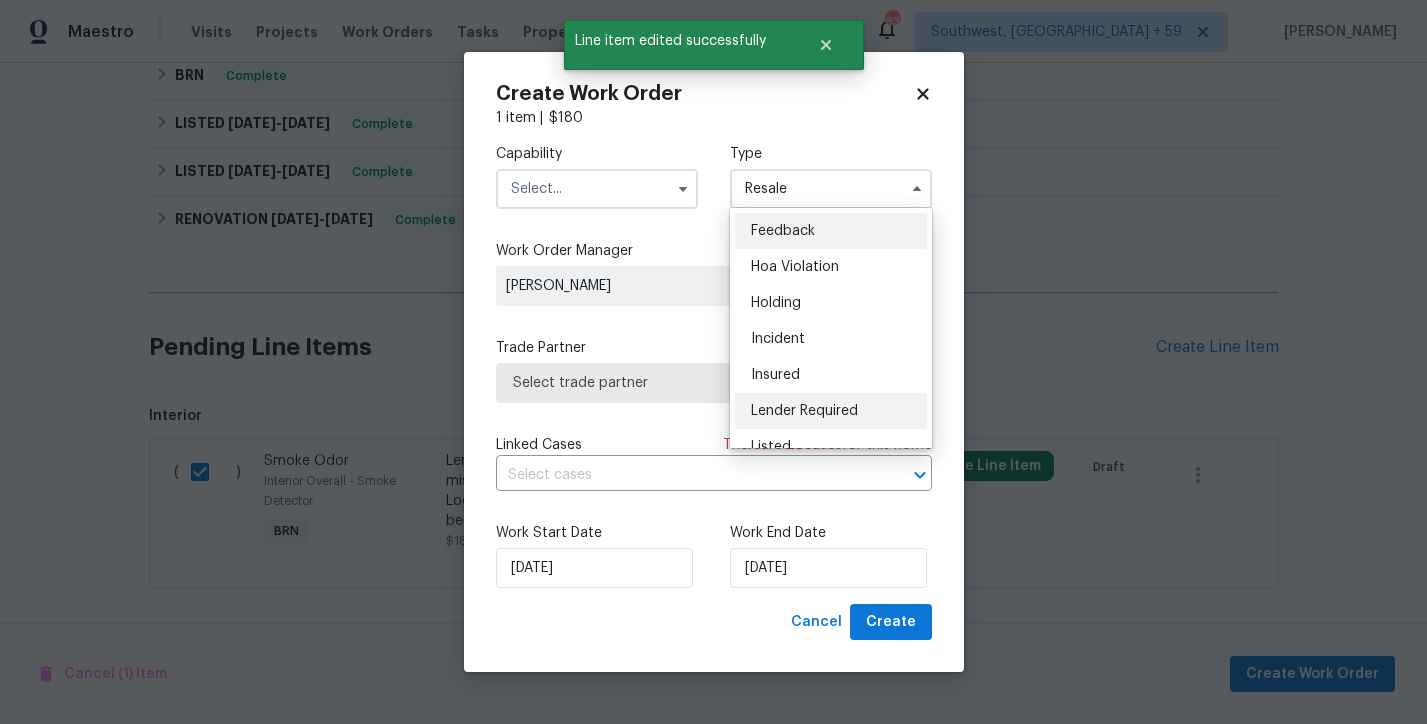 click on "Lender Required" at bounding box center (804, 411) 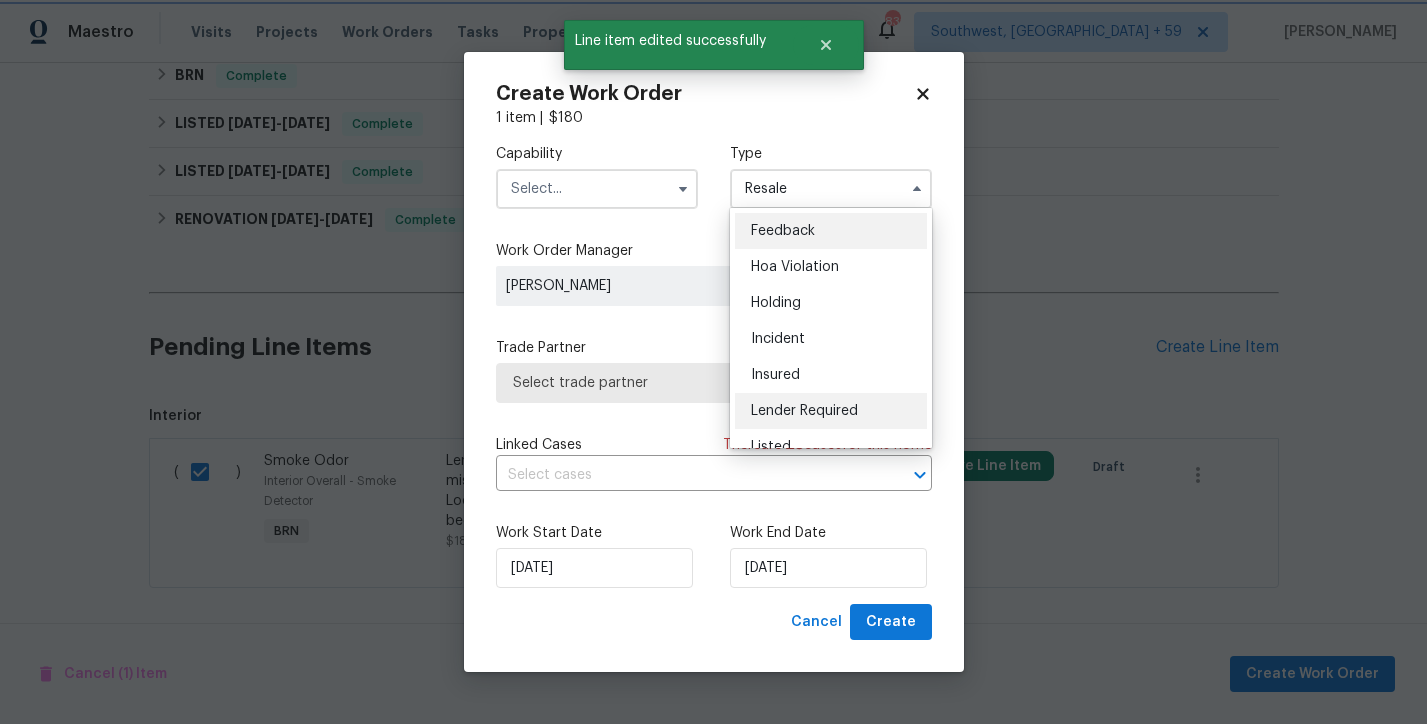 type on "Lender Required" 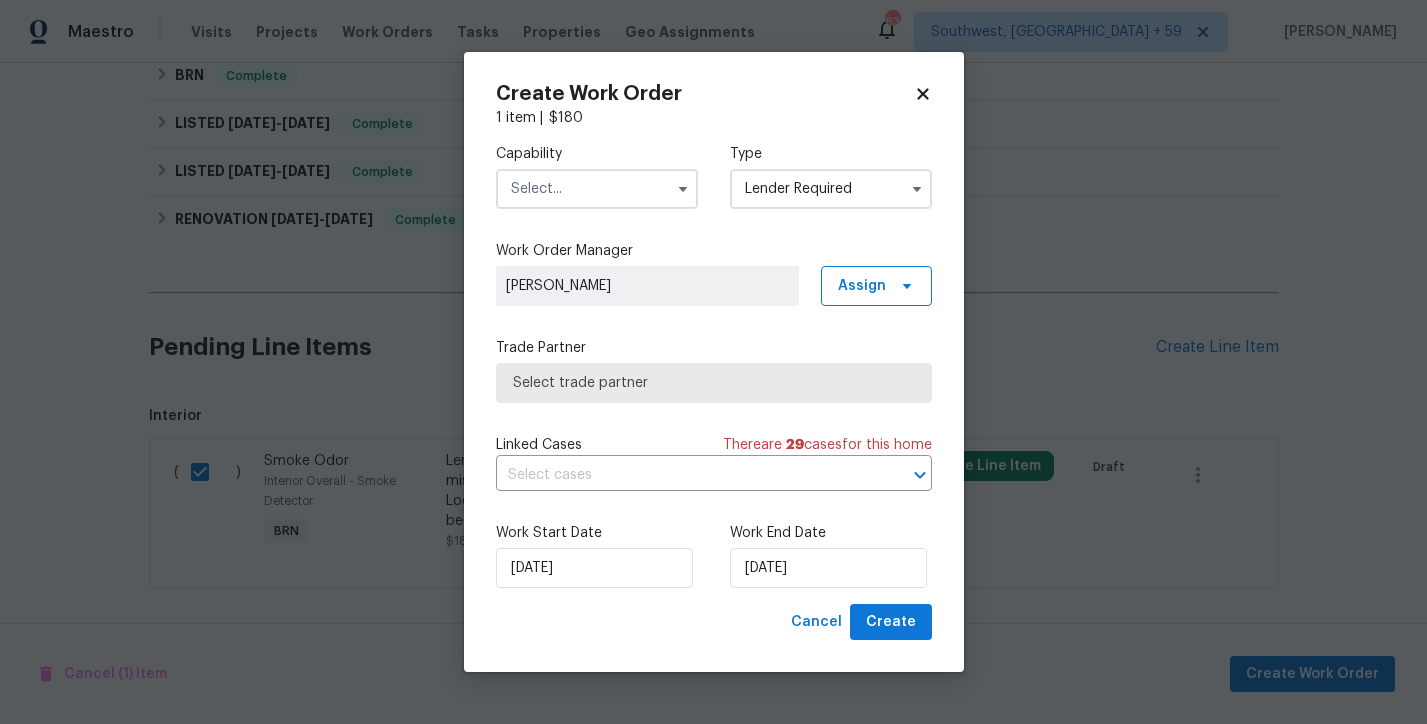 click at bounding box center [597, 189] 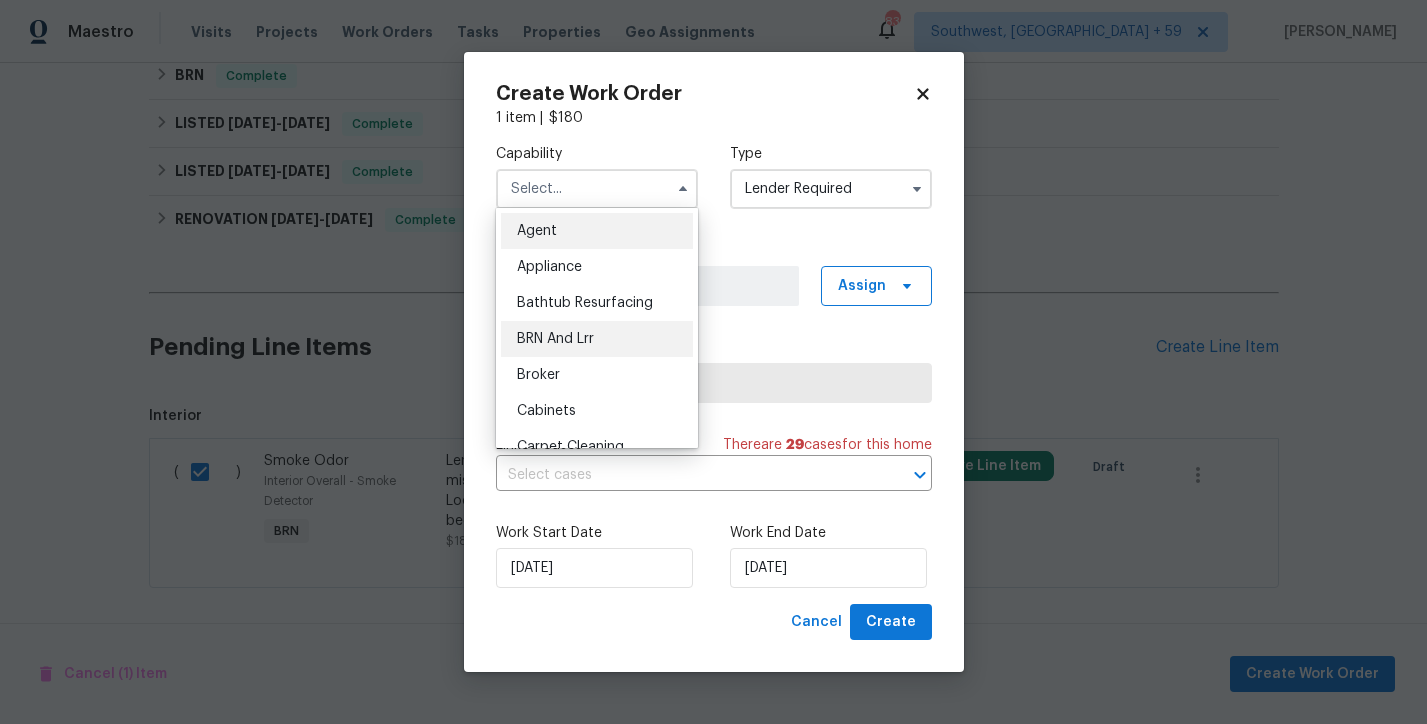 click on "BRN And Lrr" at bounding box center [597, 339] 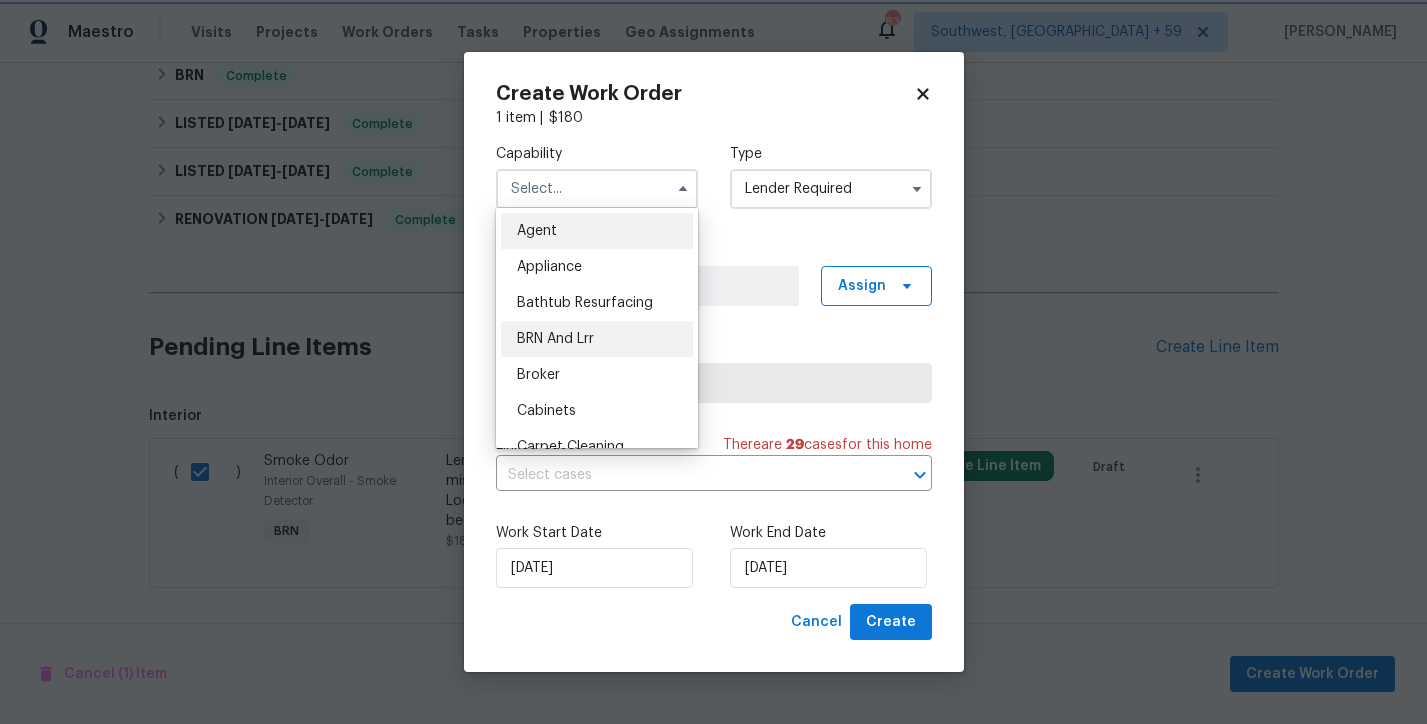 type on "BRN And Lrr" 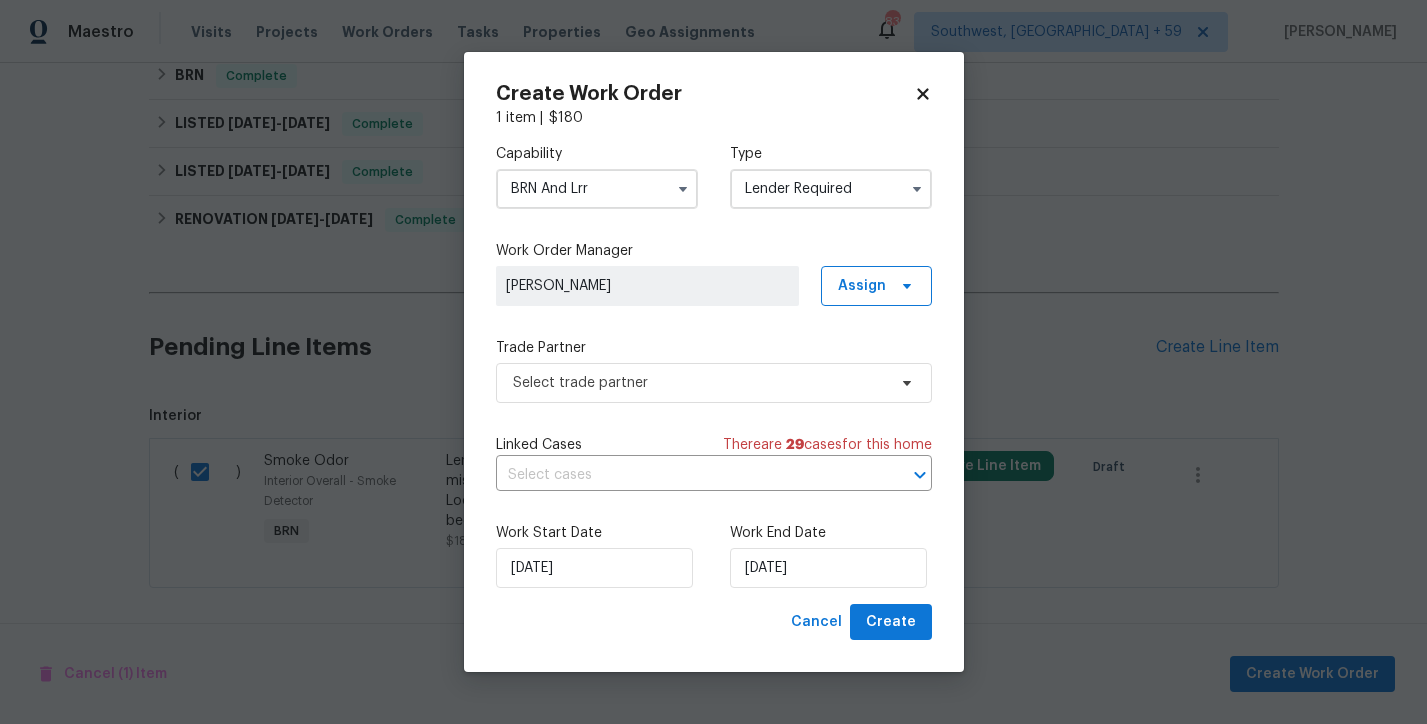 click on "Select trade partner" at bounding box center [714, 383] 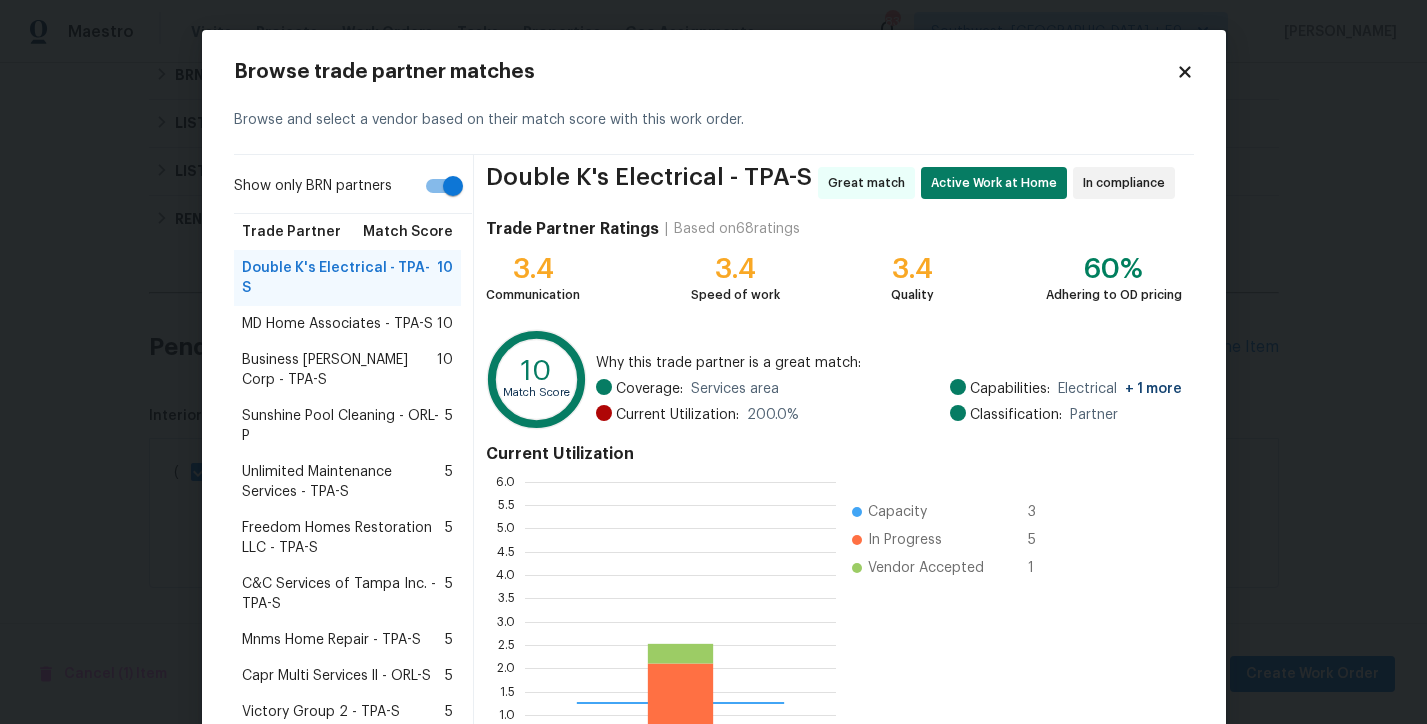 scroll, scrollTop: 2, scrollLeft: 1, axis: both 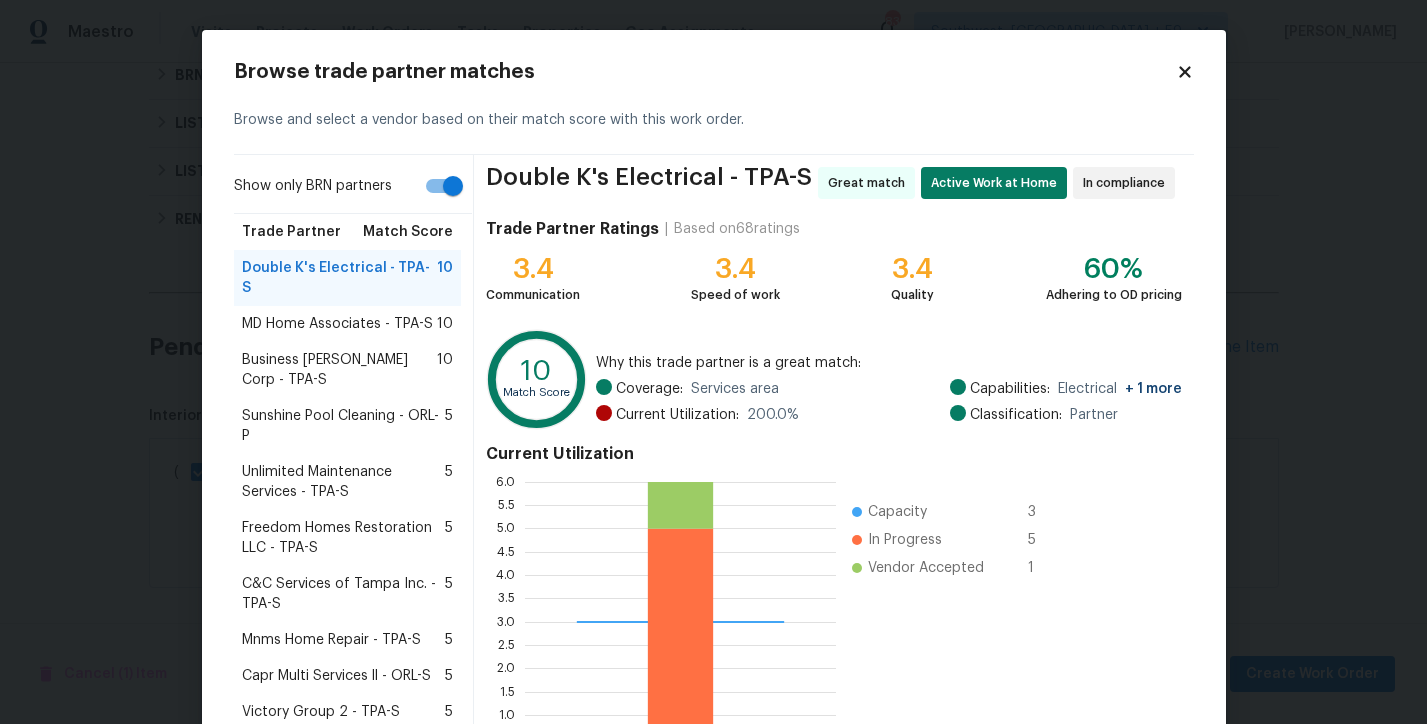 click on "MD Home Associates - TPA-S" at bounding box center (337, 324) 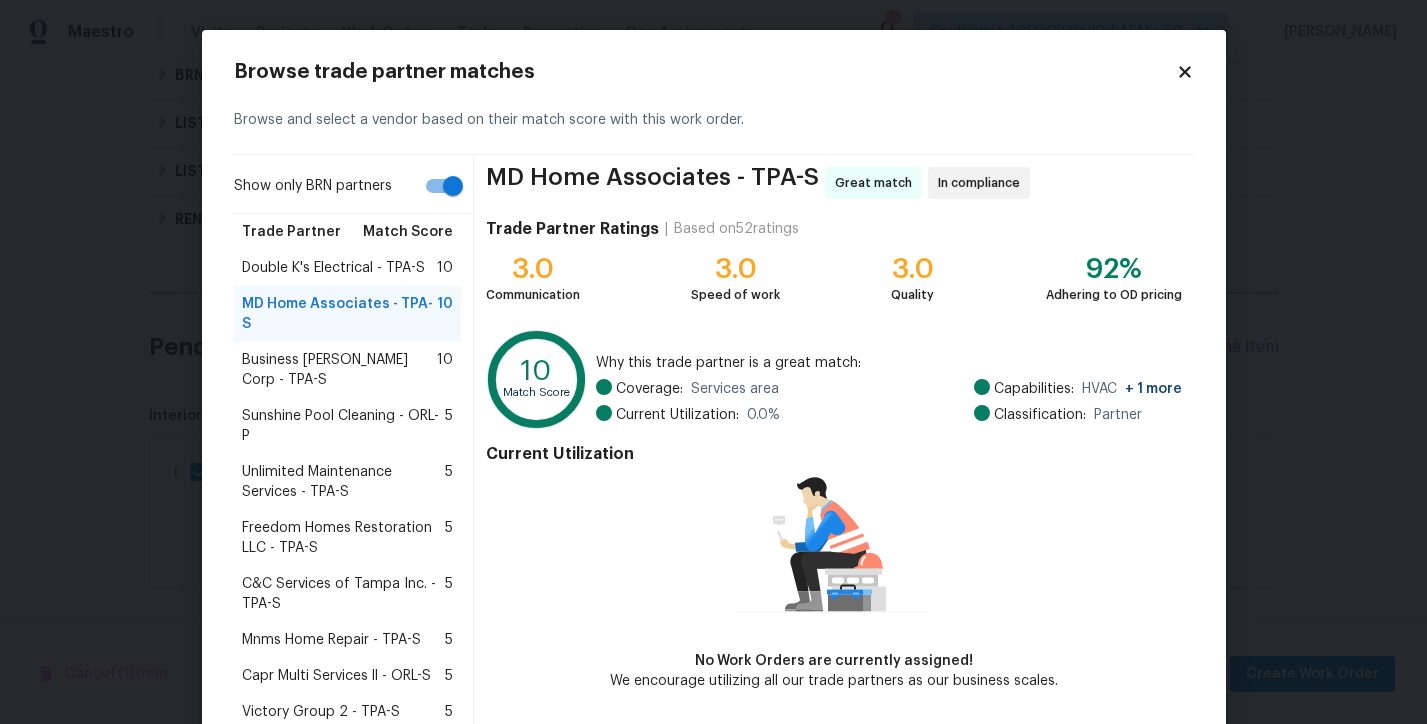 click on "Business Morel Corp - TPA-S" at bounding box center [340, 370] 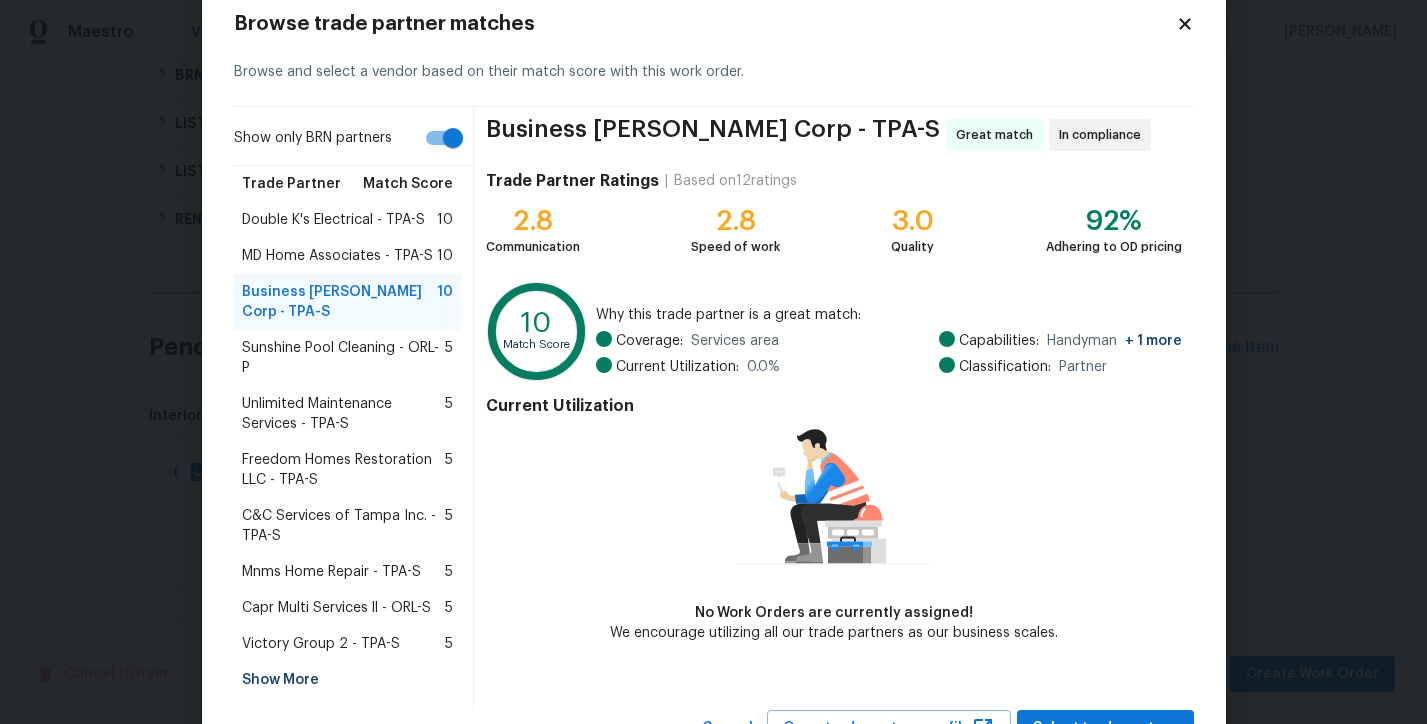 scroll, scrollTop: 50, scrollLeft: 0, axis: vertical 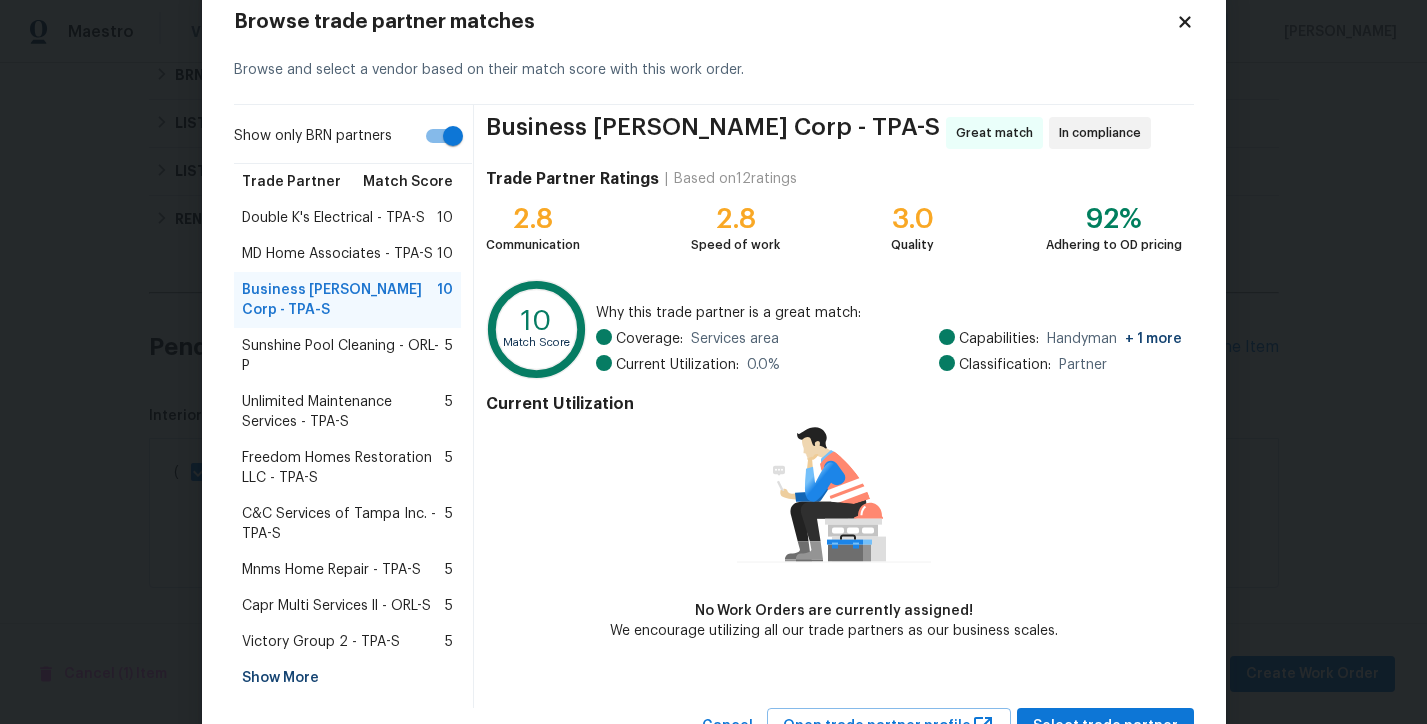 click on "Freedom Homes Restoration LLC - TPA-S" at bounding box center (344, 468) 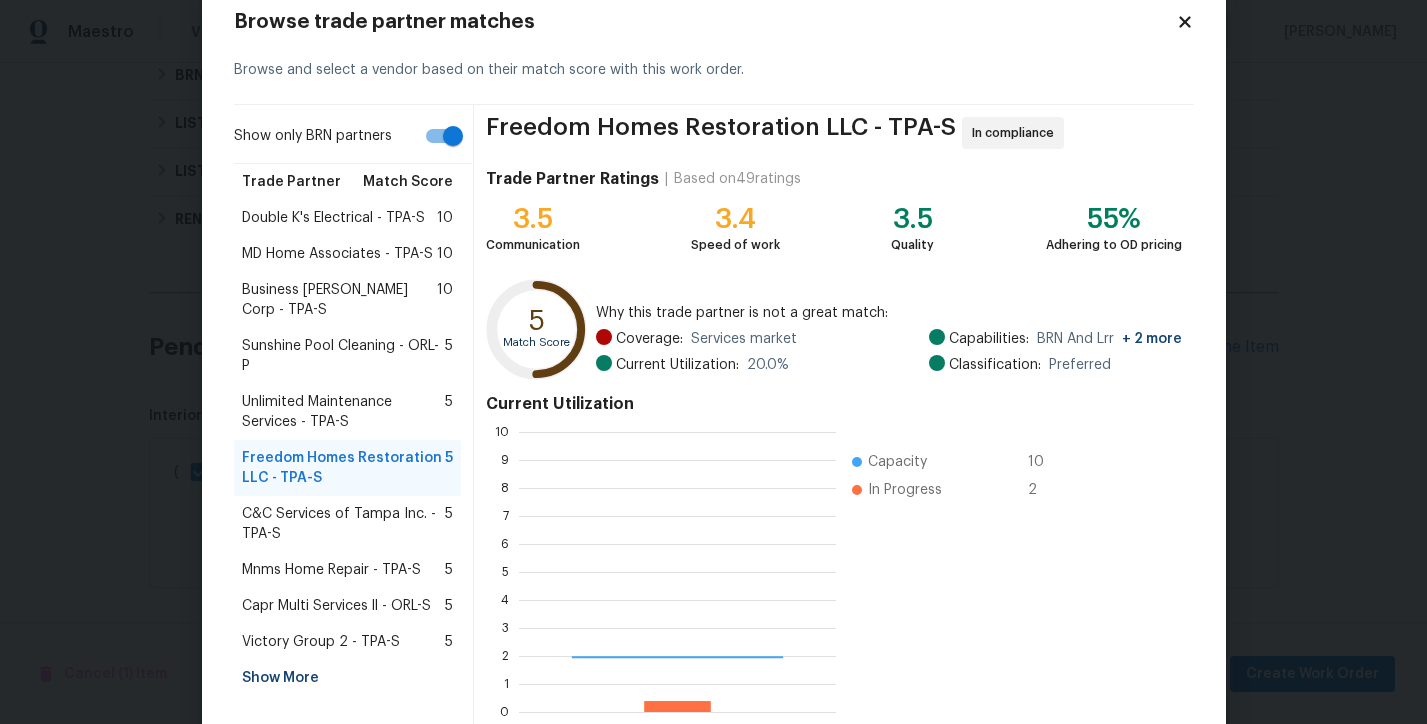 scroll, scrollTop: 2, scrollLeft: 2, axis: both 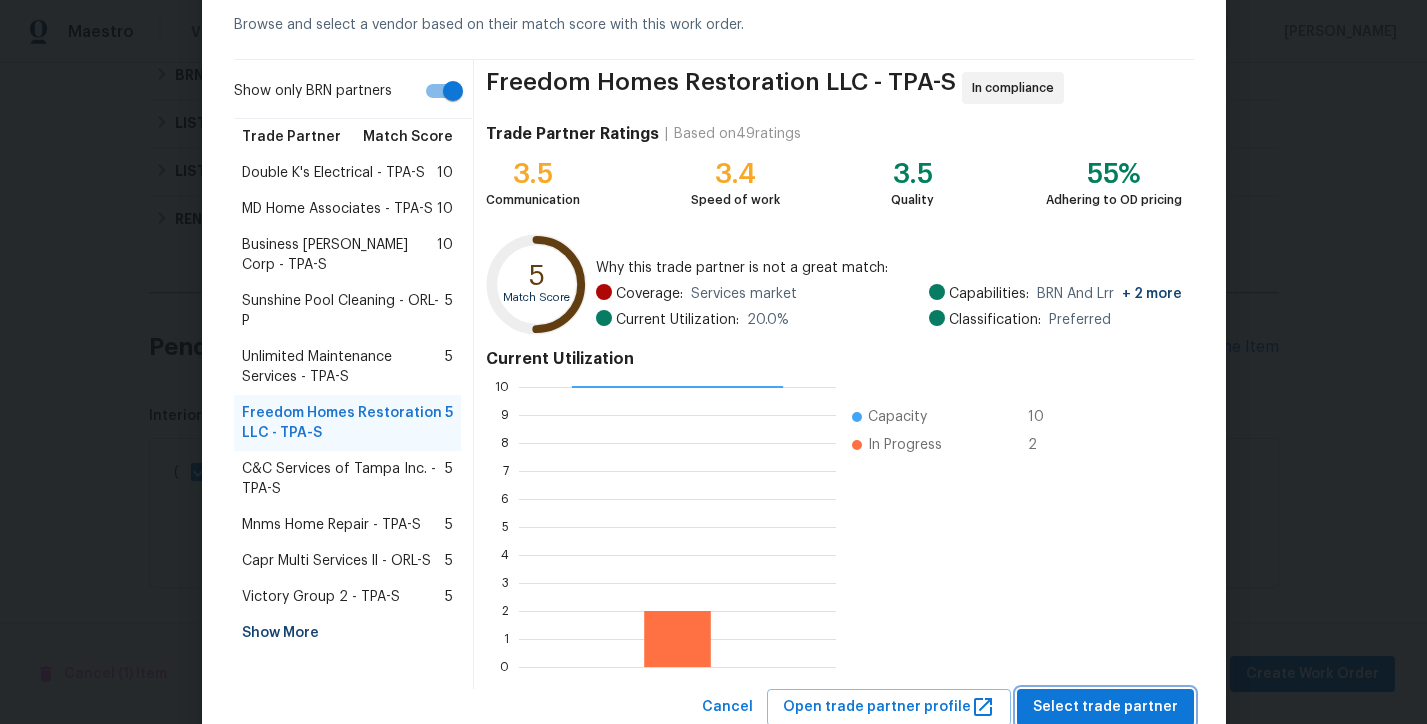 click on "Select trade partner" at bounding box center (1105, 707) 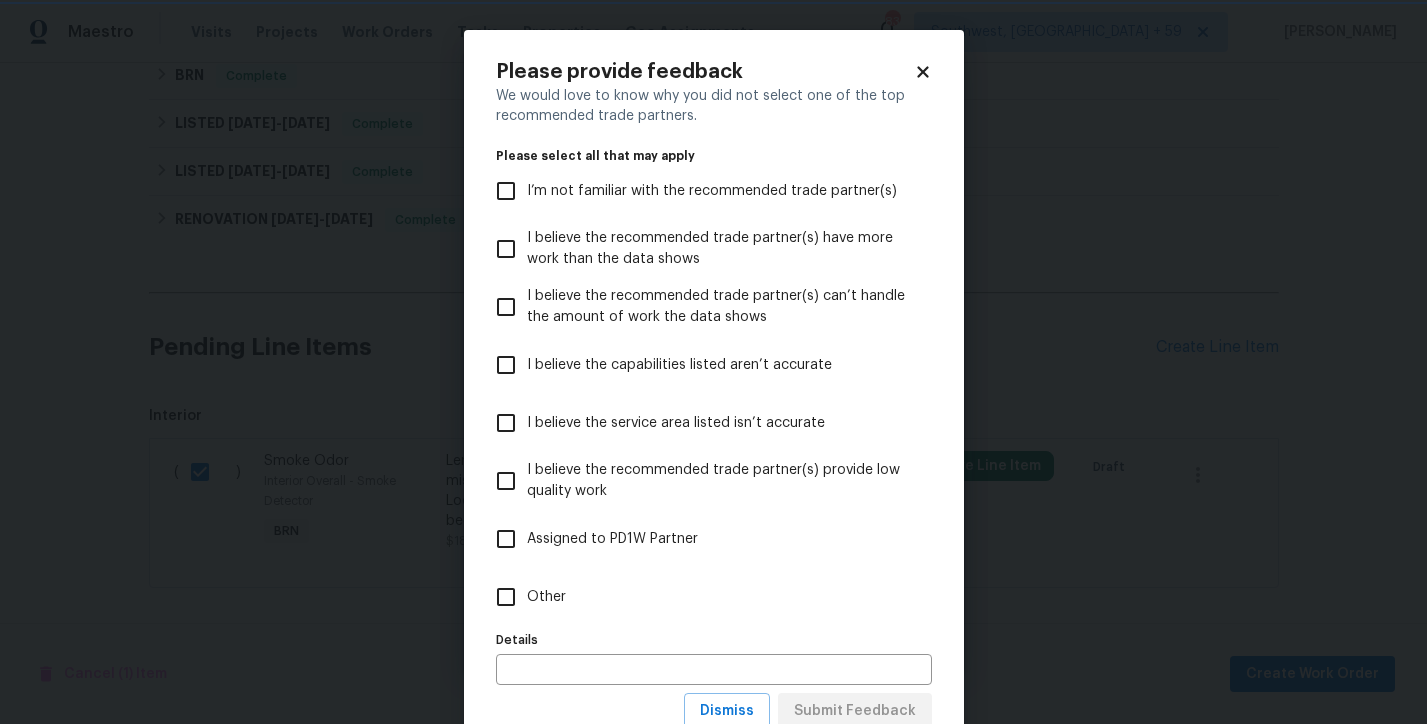 scroll, scrollTop: 0, scrollLeft: 0, axis: both 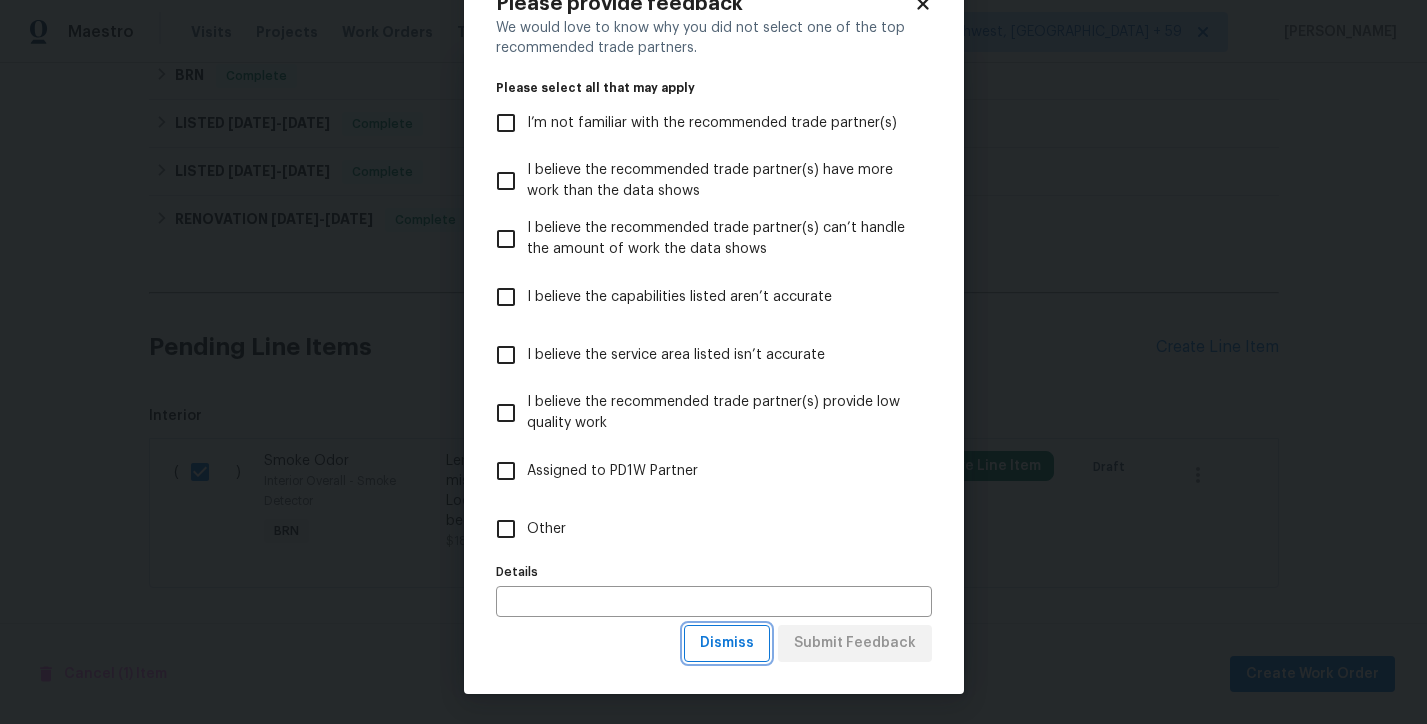 click on "Dismiss" at bounding box center (727, 643) 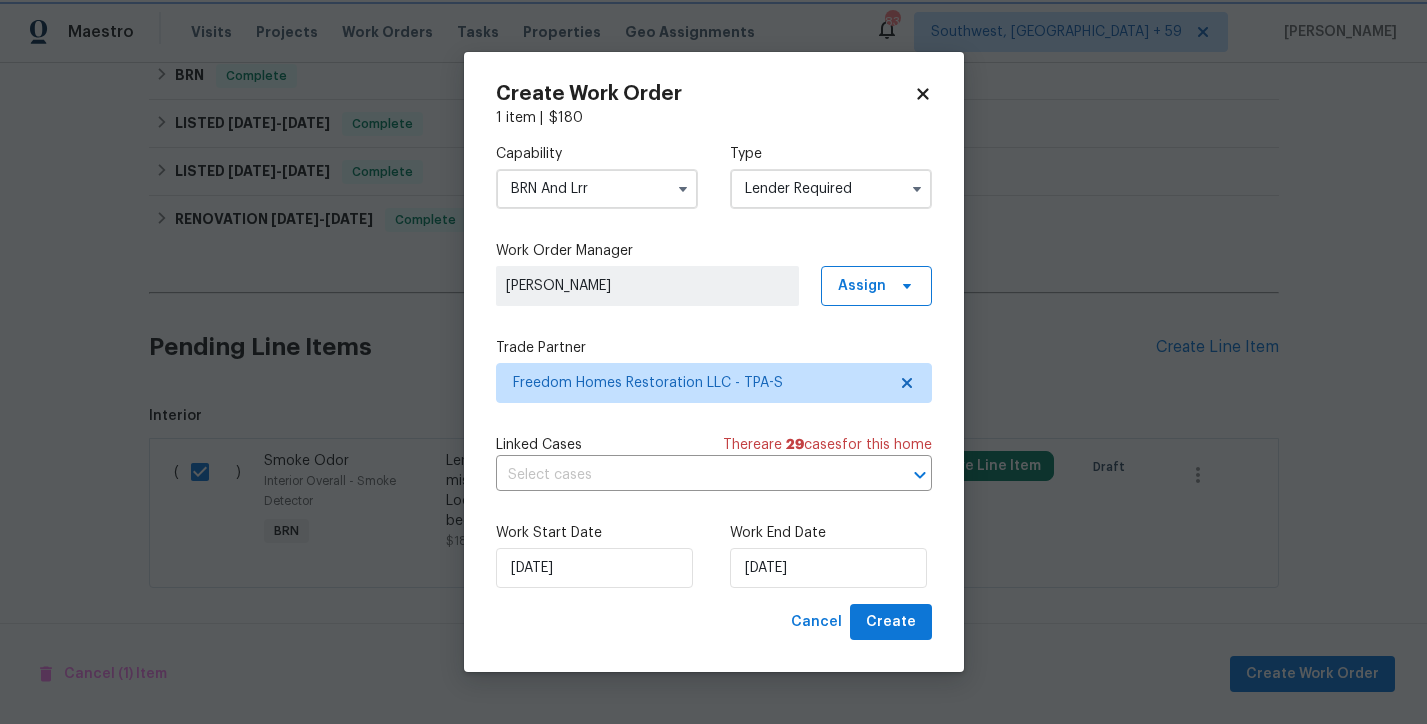 scroll, scrollTop: 0, scrollLeft: 0, axis: both 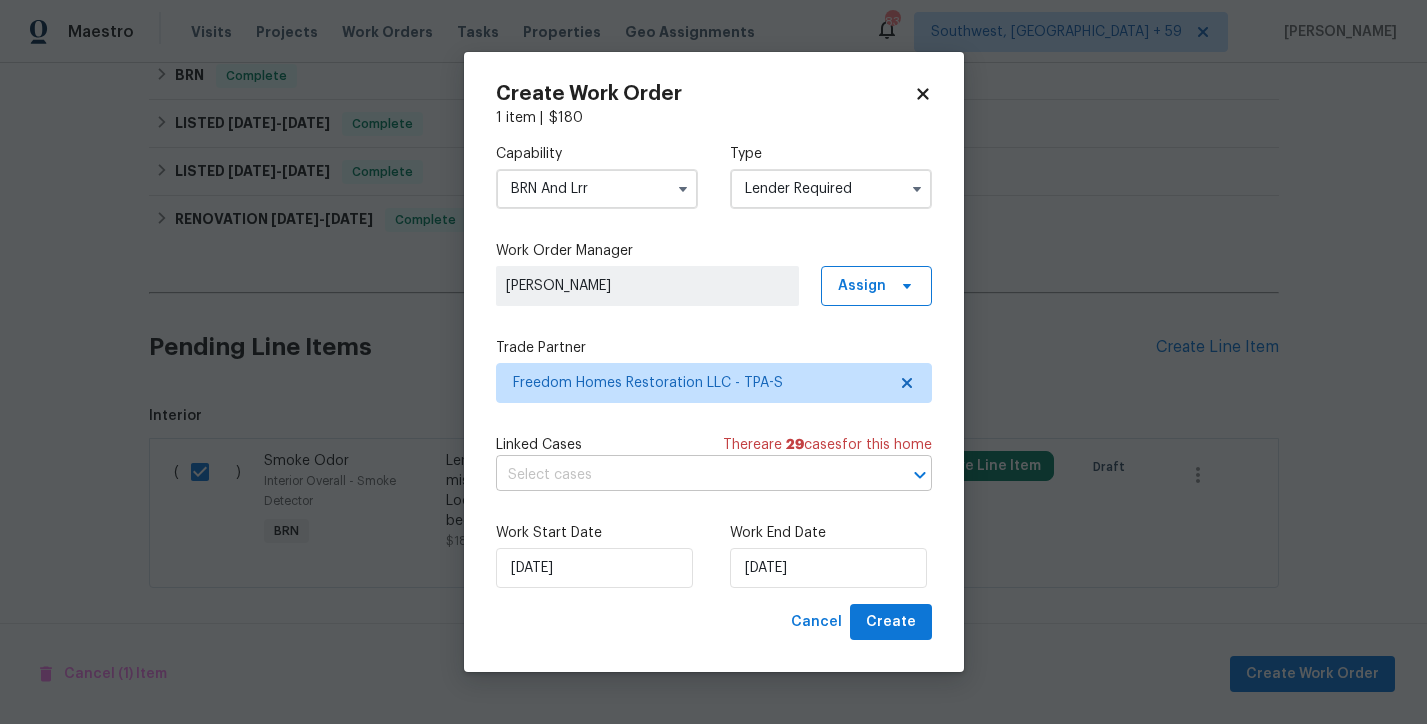 click at bounding box center (686, 475) 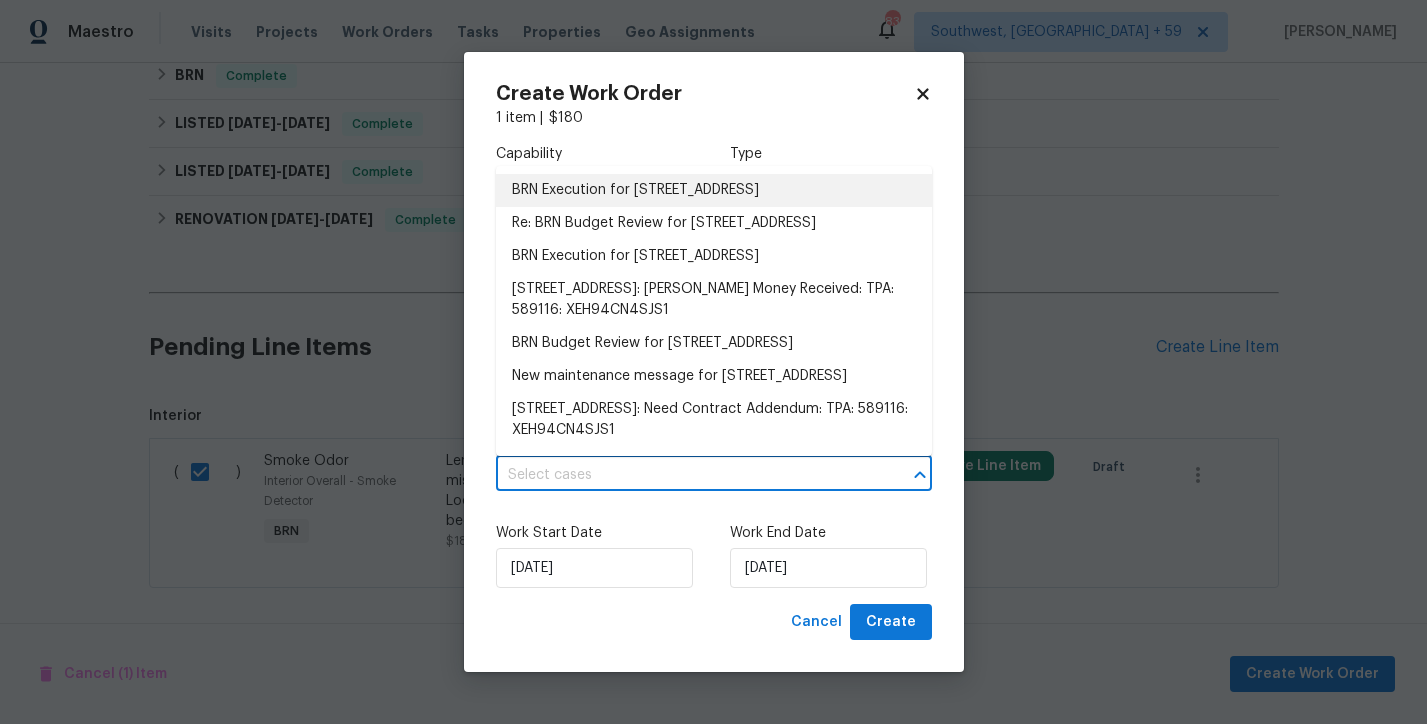 click on "BRN Execution for [STREET_ADDRESS]" at bounding box center [714, 190] 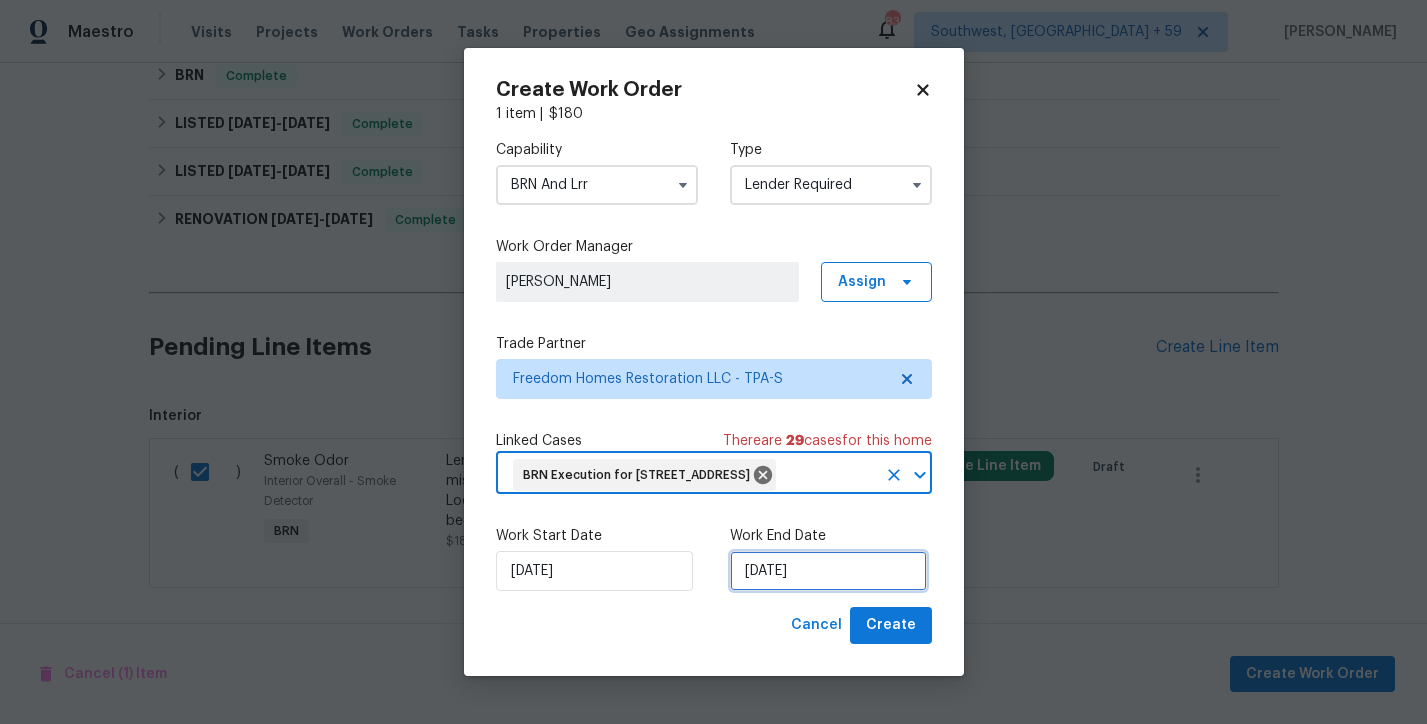 click on "[DATE]" at bounding box center (828, 571) 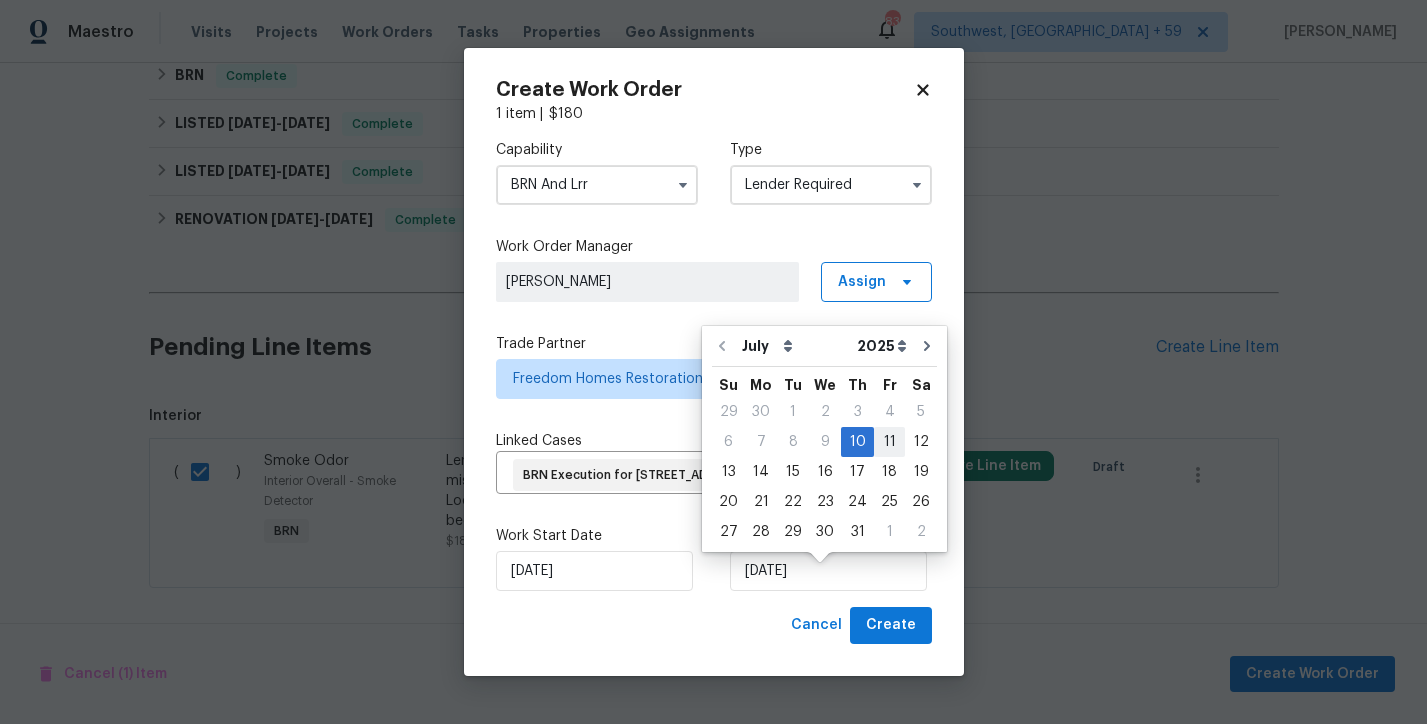 click on "11" at bounding box center (889, 442) 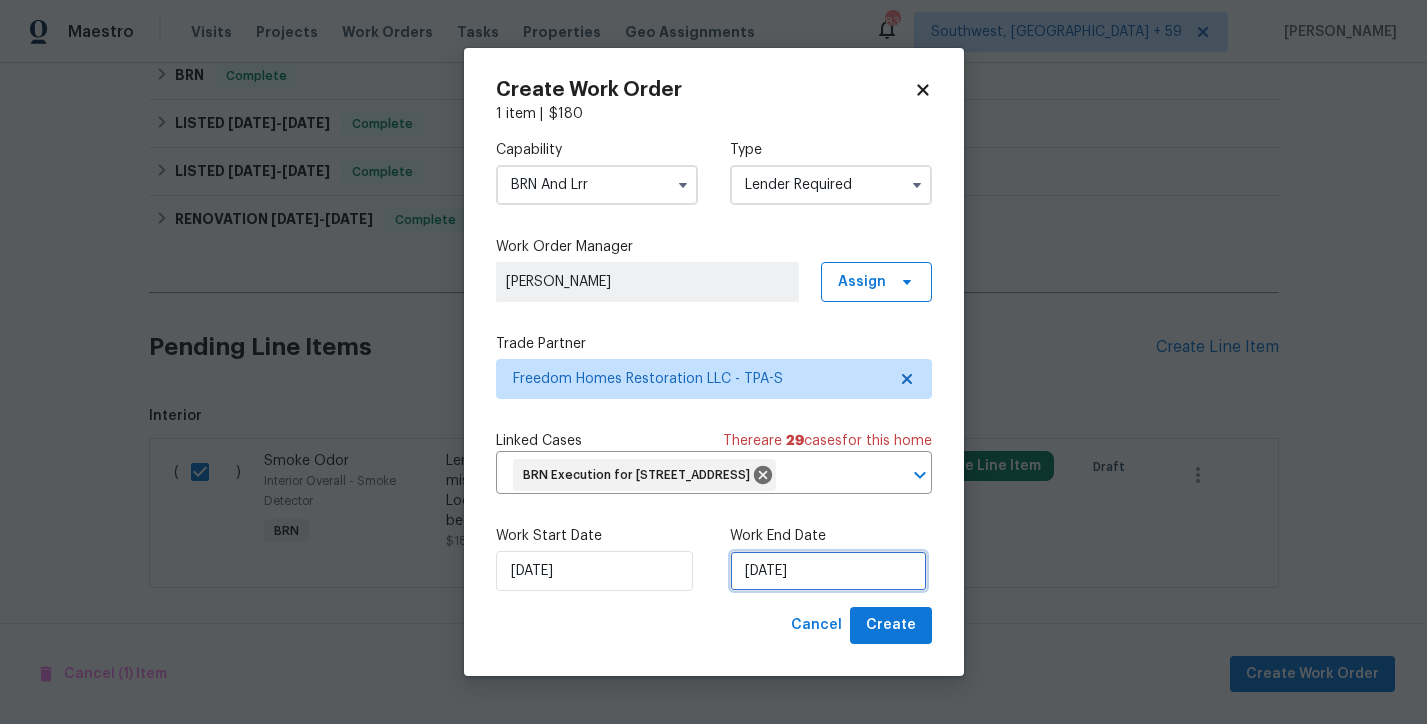click on "7/11/2025" at bounding box center [828, 571] 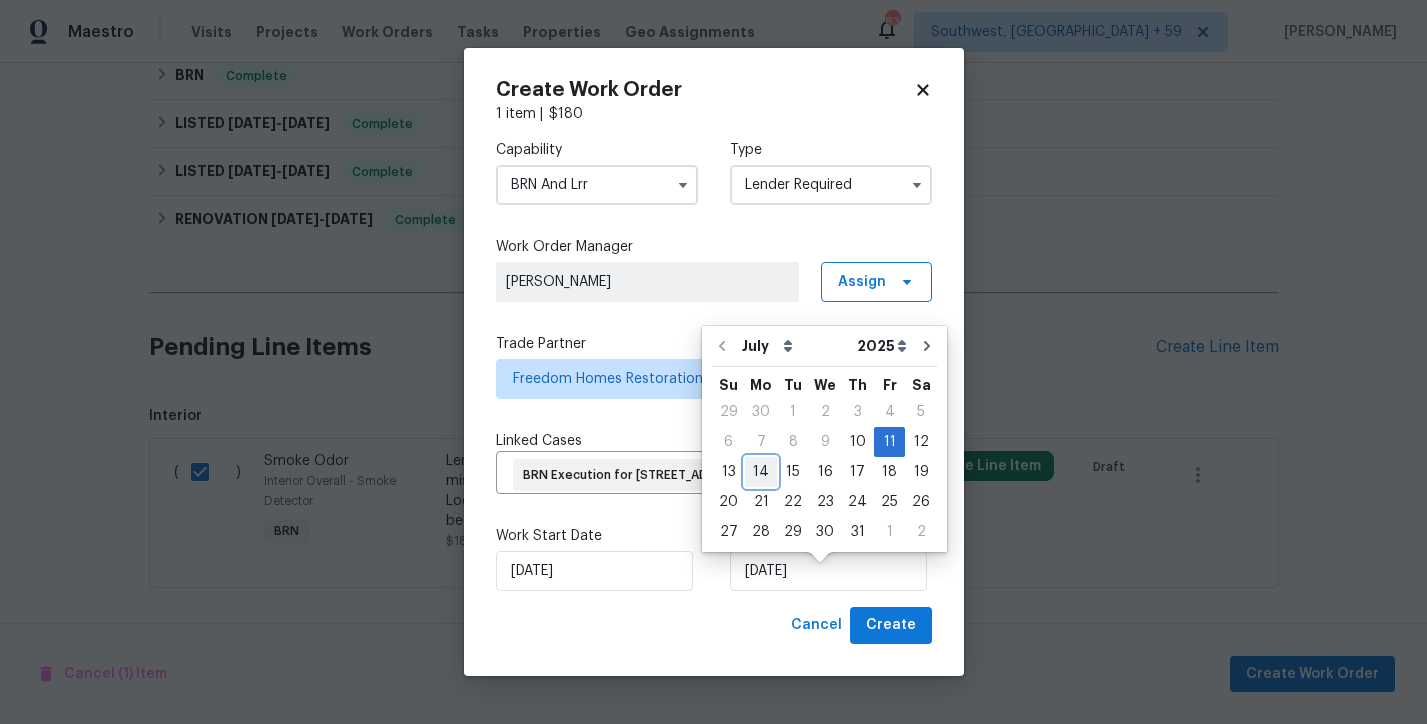 click on "14" at bounding box center (761, 472) 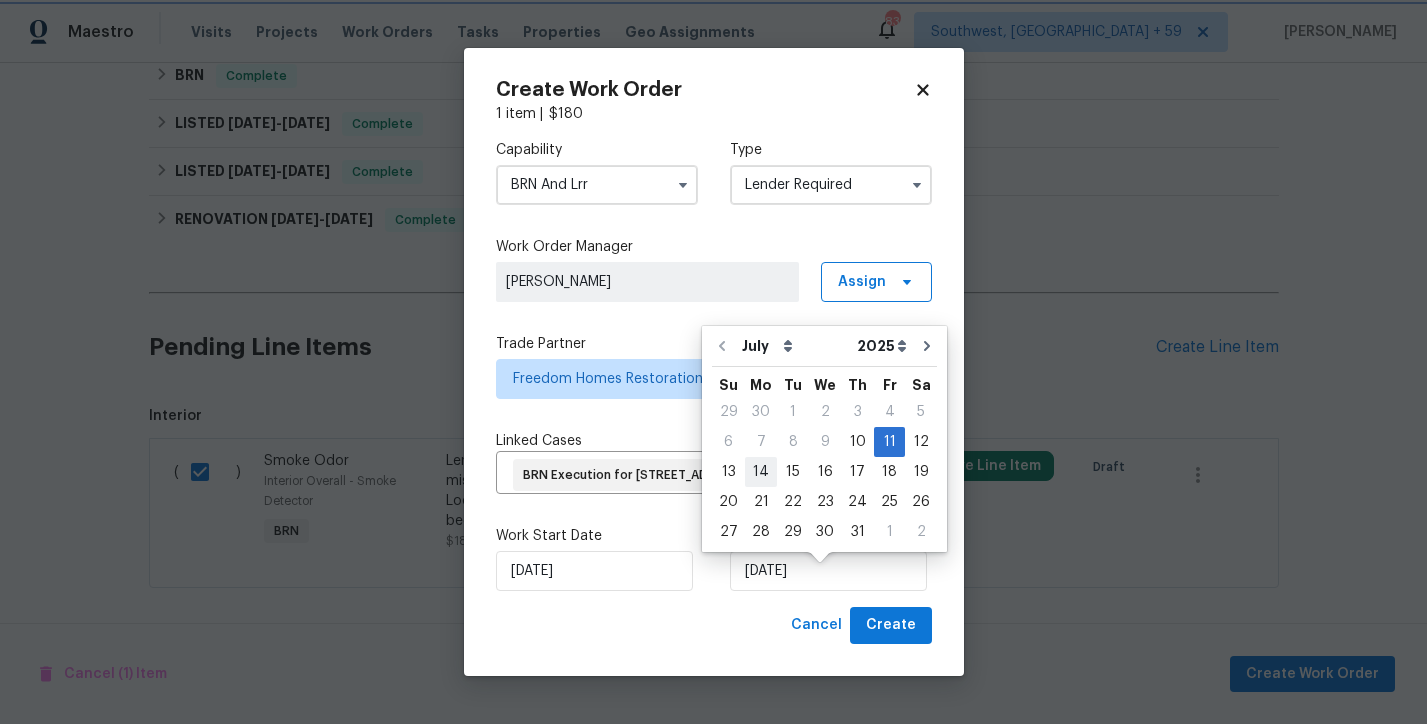 type on "[DATE]" 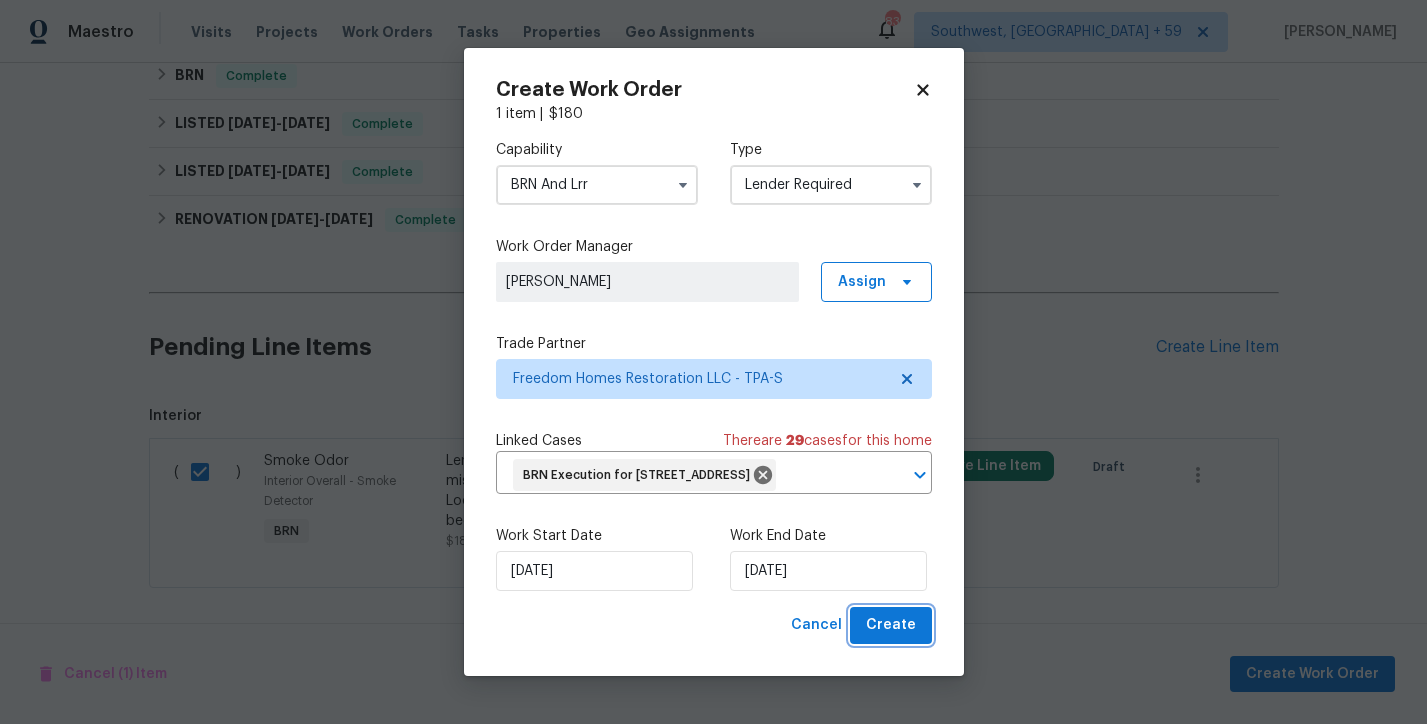 click on "Create" at bounding box center [891, 625] 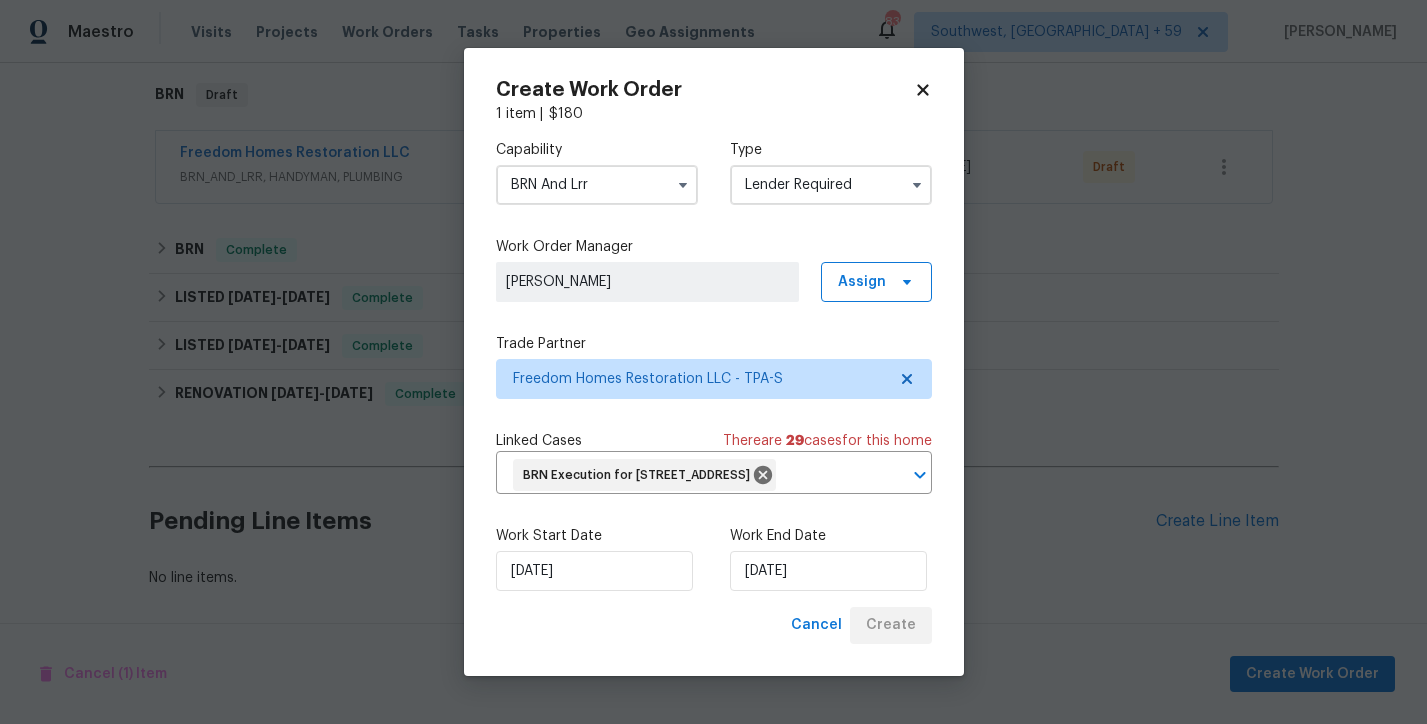 scroll, scrollTop: 316, scrollLeft: 0, axis: vertical 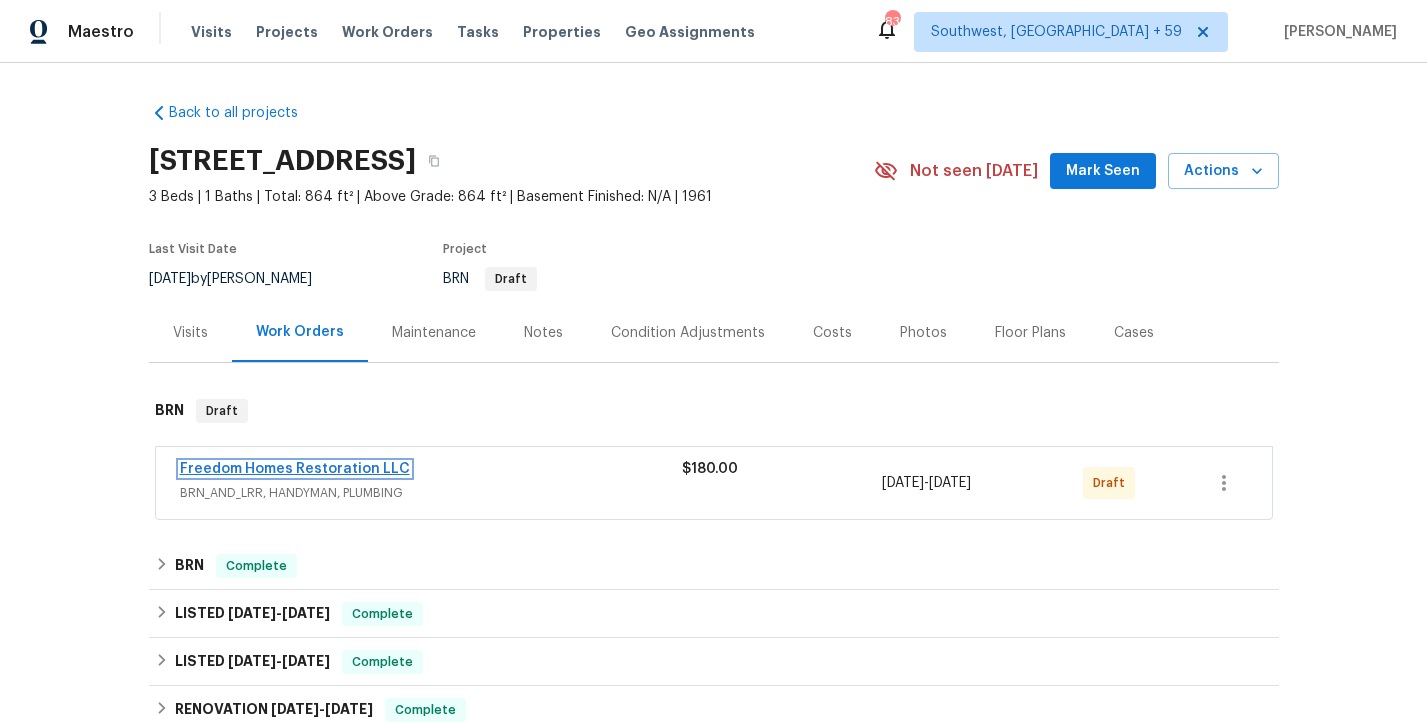 click on "Freedom Homes Restoration LLC" at bounding box center (295, 469) 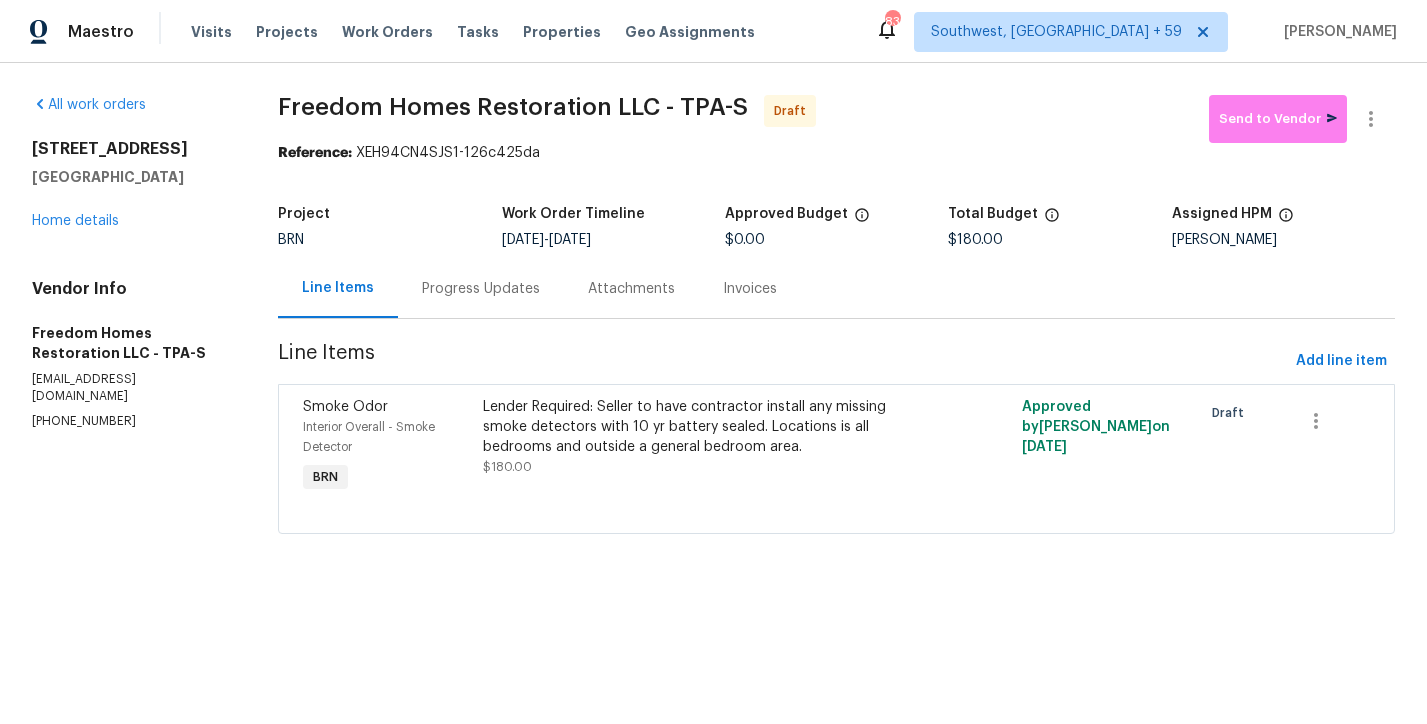 click on "Progress Updates" at bounding box center (481, 288) 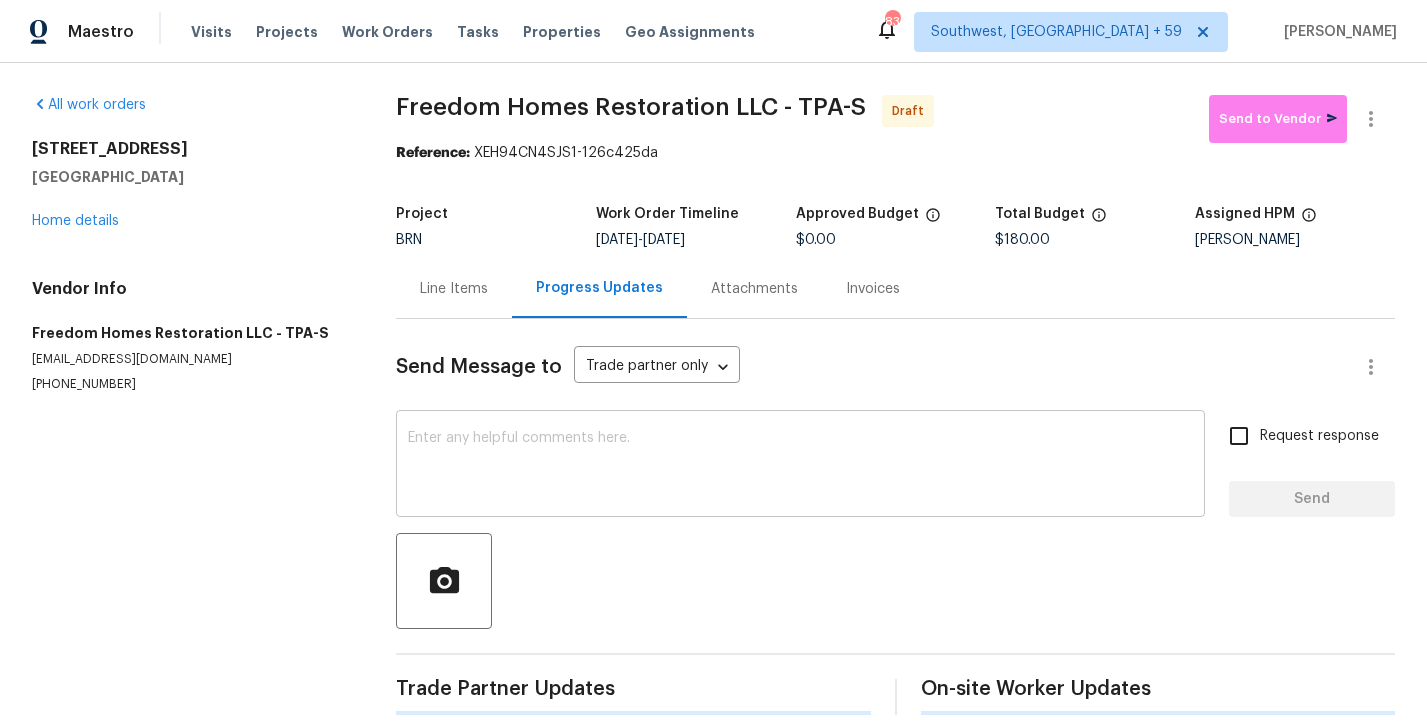 click at bounding box center (800, 466) 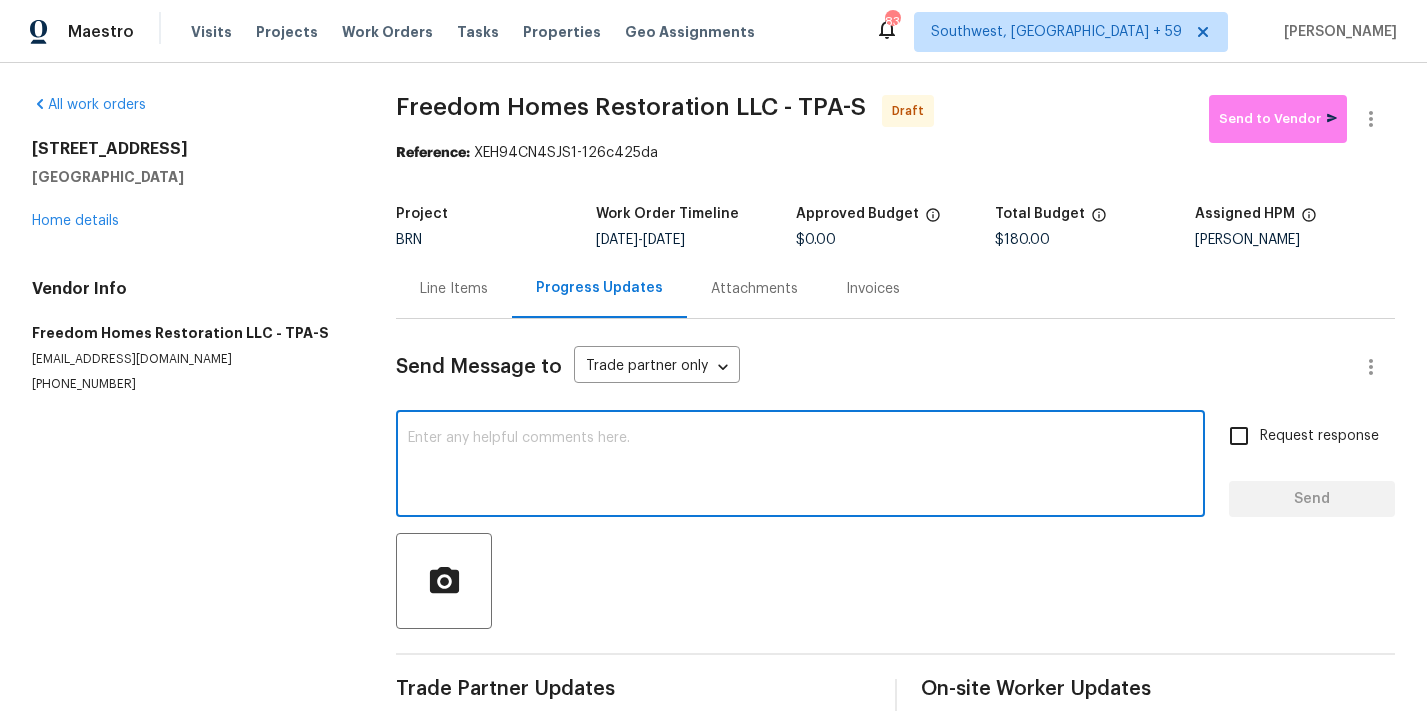 paste on "Hi, I'm [PERSON_NAME] from Opendoor. Just wanted to check if you received the WO for , due on [DATE] tentatively. Please review and accept it within 24 hours and provide a schedule by then. Reach out to me via the portal or call/text at [PHONE_NUMBER] for any questions or additional details and change orders for this work order." 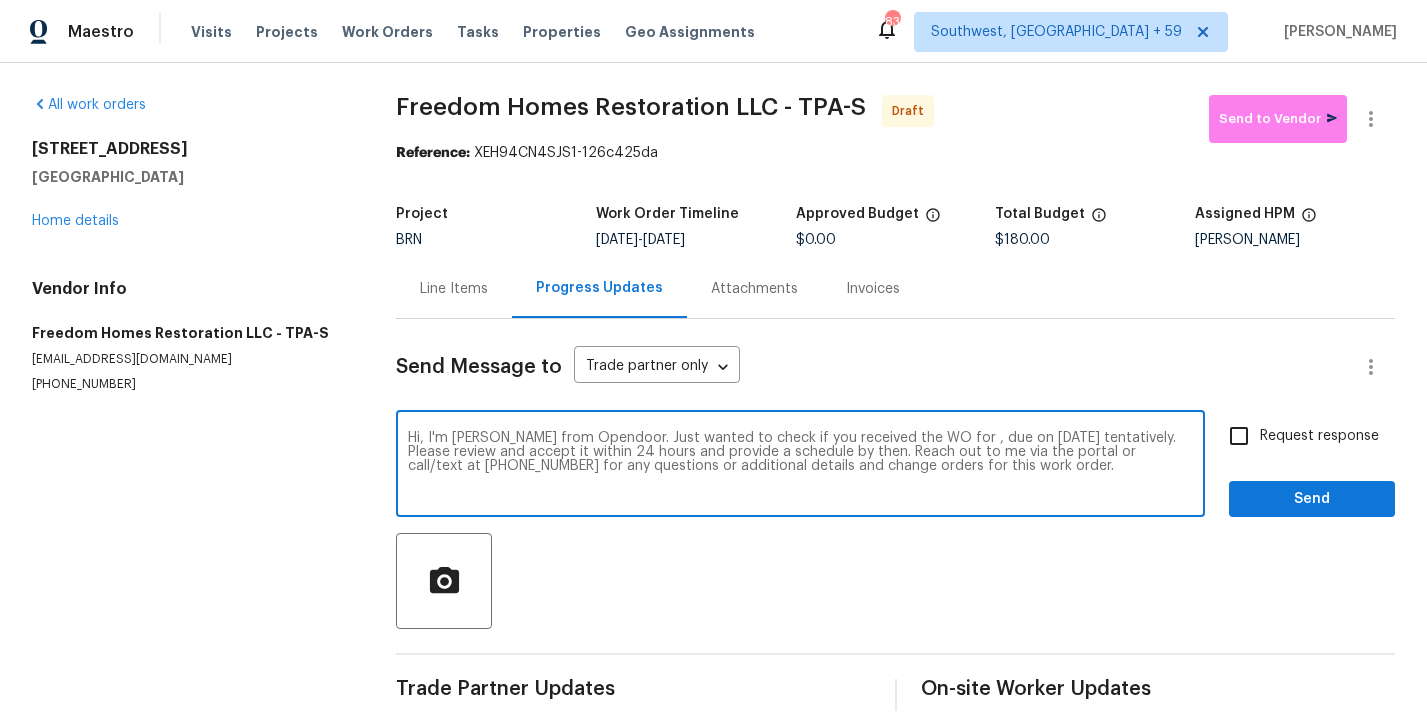 click on "Hi, I'm [PERSON_NAME] from Opendoor. Just wanted to check if you received the WO for , due on [DATE] tentatively. Please review and accept it within 24 hours and provide a schedule by then. Reach out to me via the portal or call/text at [PHONE_NUMBER] for any questions or additional details and change orders for this work order." at bounding box center (800, 466) 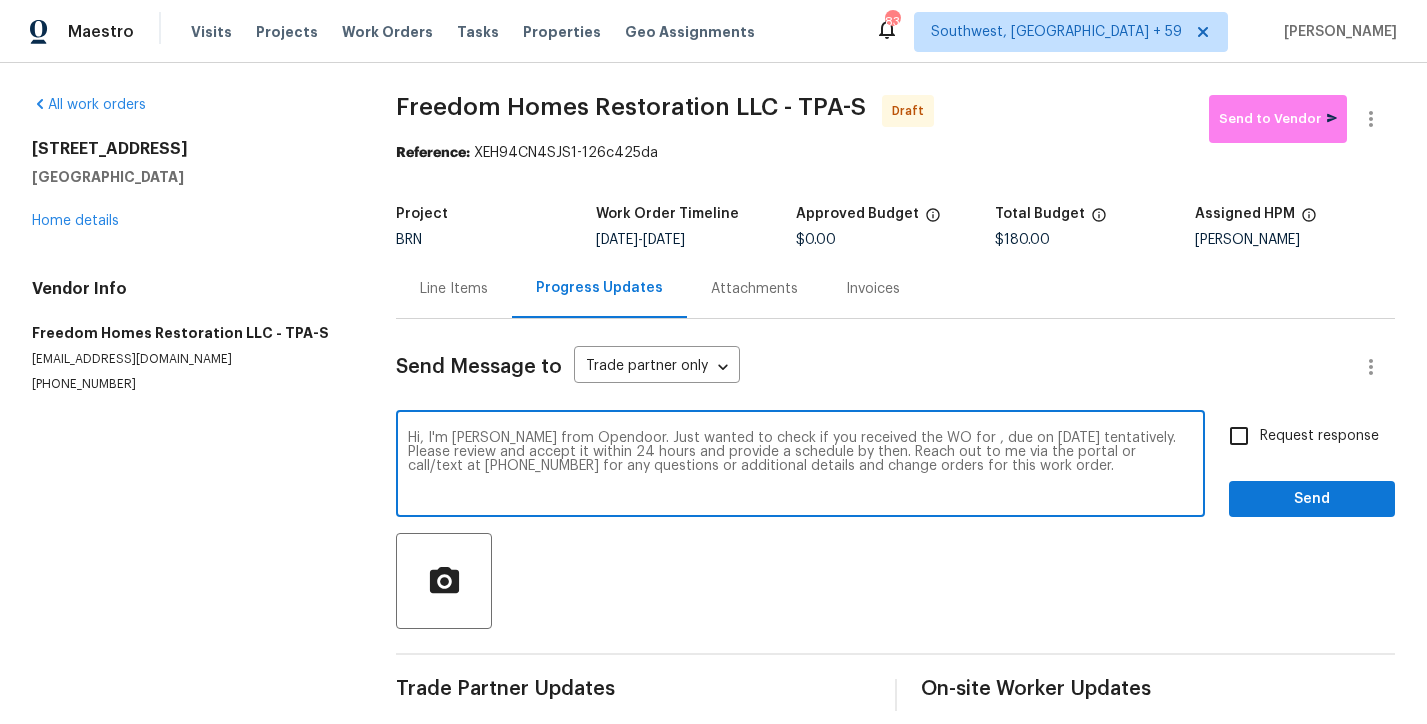 paste on "[STREET_ADDRESS]" 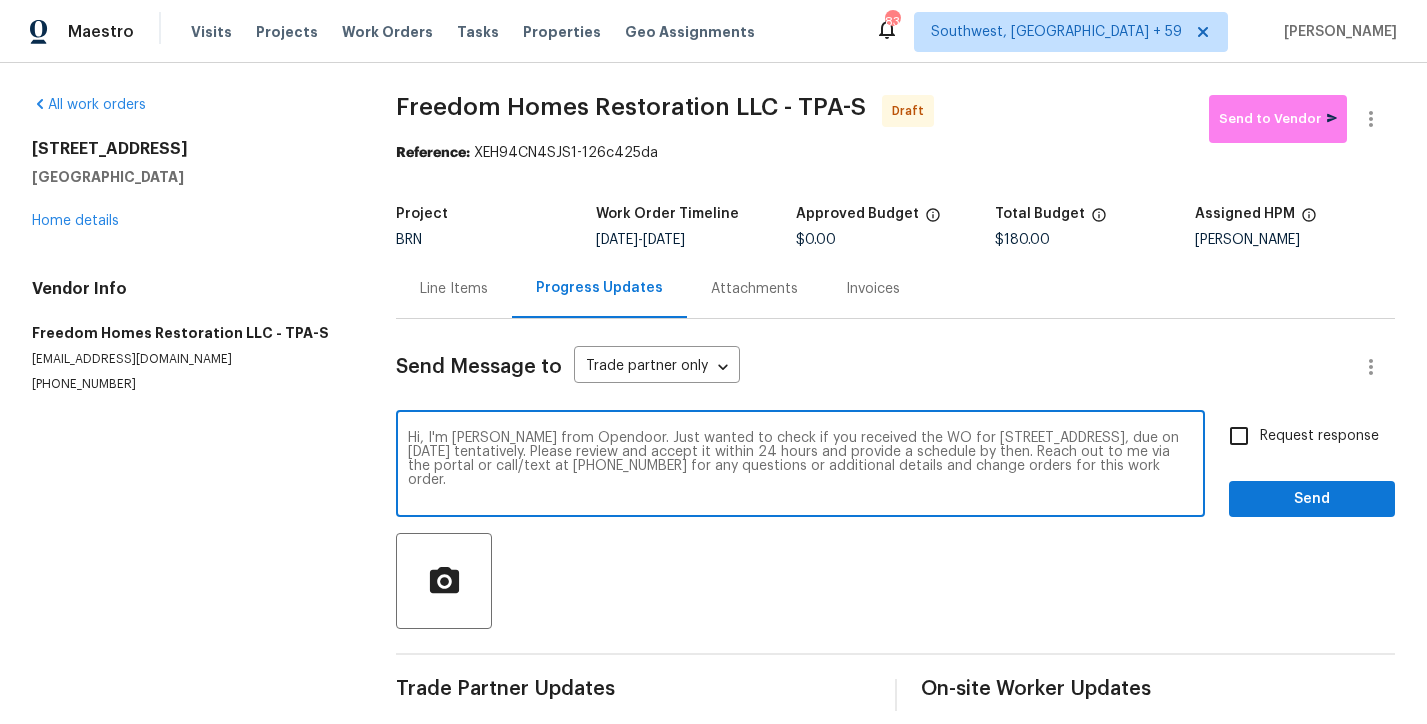 click on "Hi, I'm [PERSON_NAME] from Opendoor. Just wanted to check if you received the WO for [STREET_ADDRESS], due on [DATE] tentatively. Please review and accept it within 24 hours and provide a schedule by then. Reach out to me via the portal or call/text at [PHONE_NUMBER] for any questions or additional details and change orders for this work order." at bounding box center [800, 466] 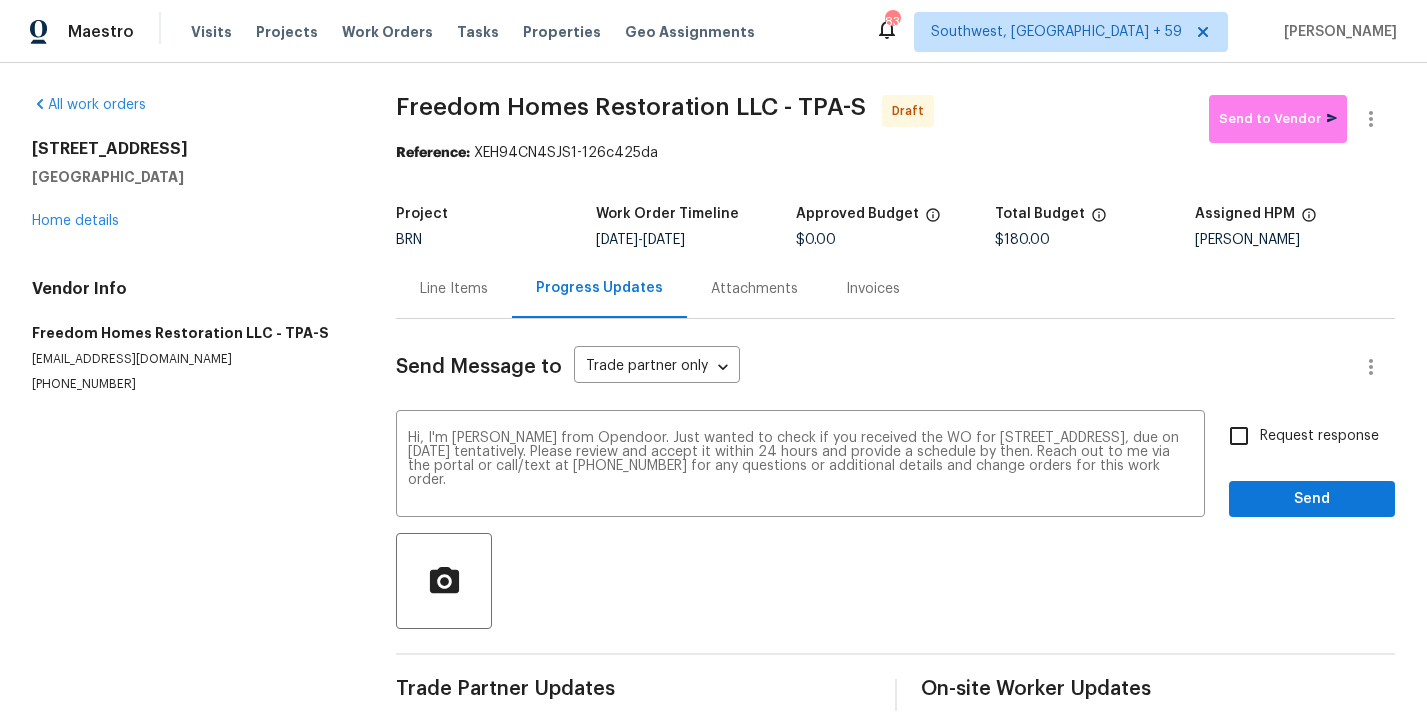 click on "Hi, I'm [PERSON_NAME] from Opendoor. Just wanted to check if you received the WO for [STREET_ADDRESS], due on [DATE] tentatively. Please review and accept it within 24 hours and provide a schedule by then. Reach out to me via the portal or call/text at [PHONE_NUMBER] for any questions or additional details and change orders for this work order. x ​ Request response Send" at bounding box center (895, 466) 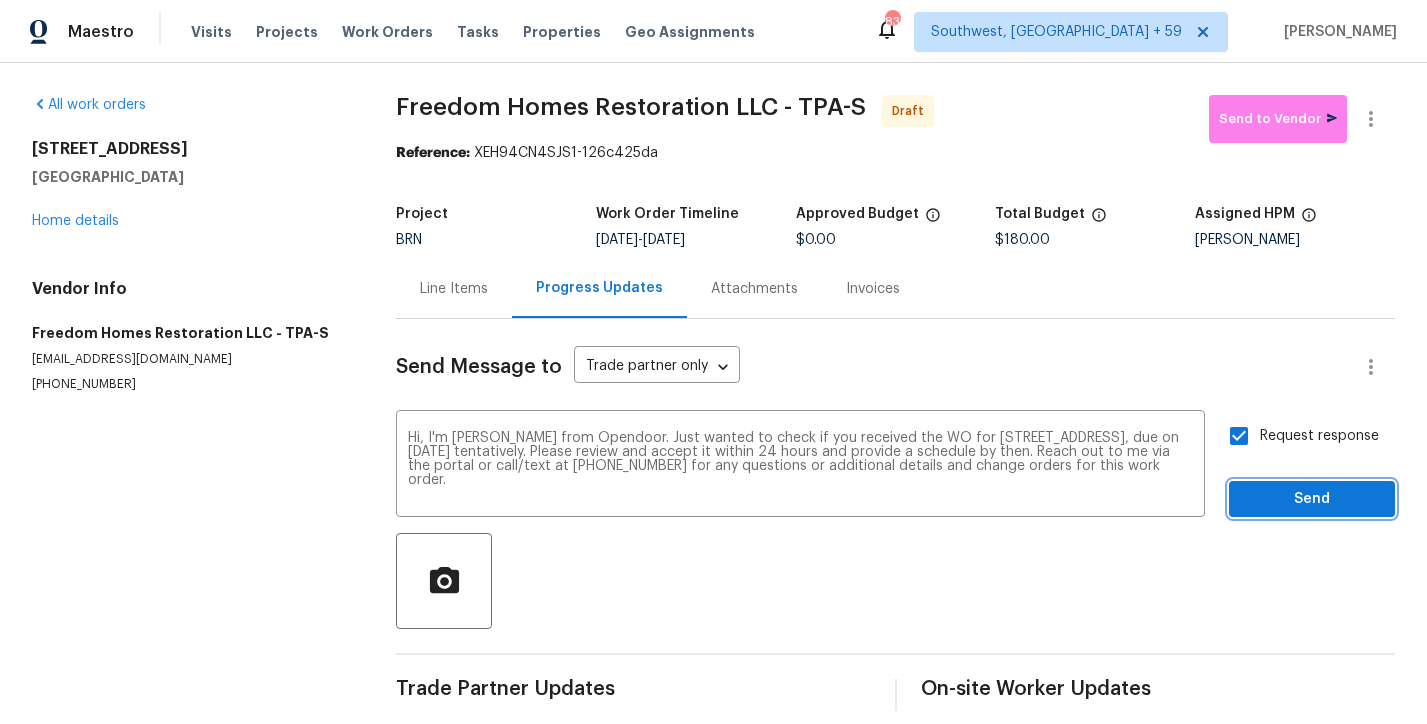 click on "Send" at bounding box center [1312, 499] 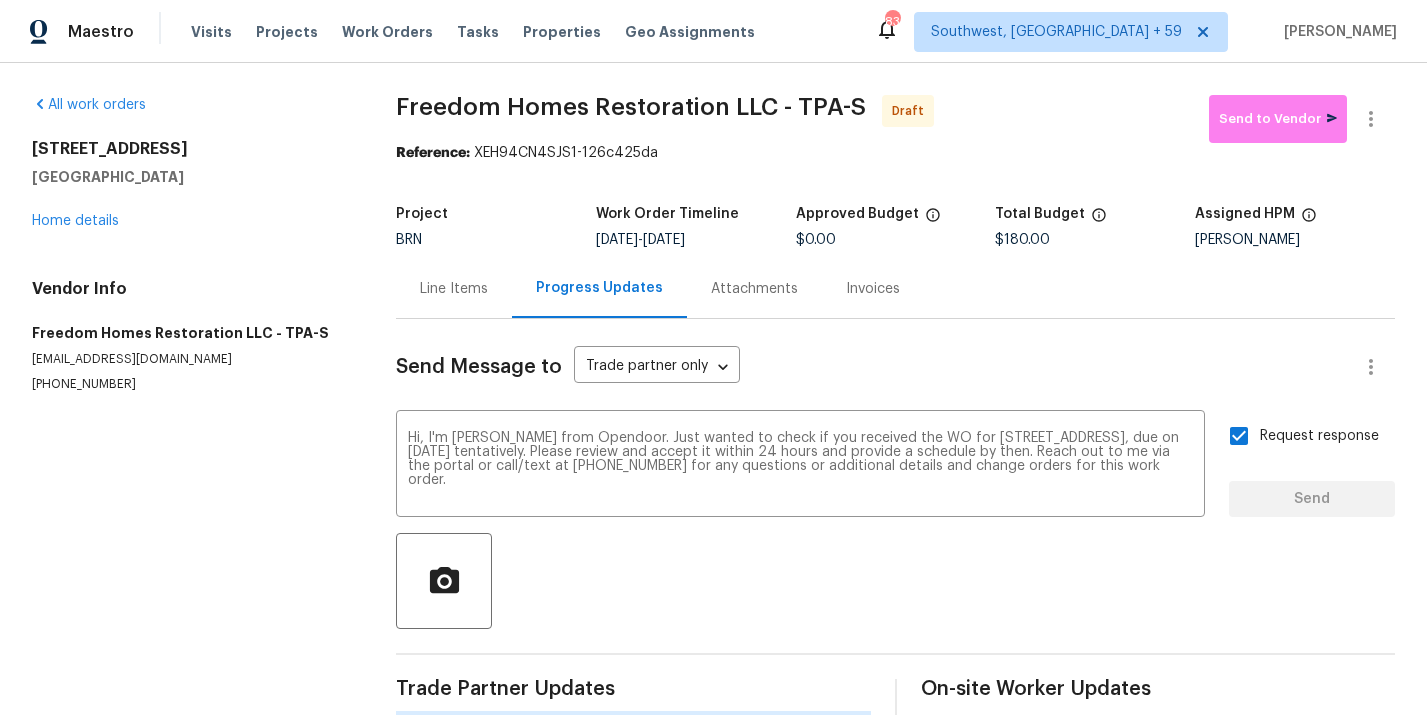 type 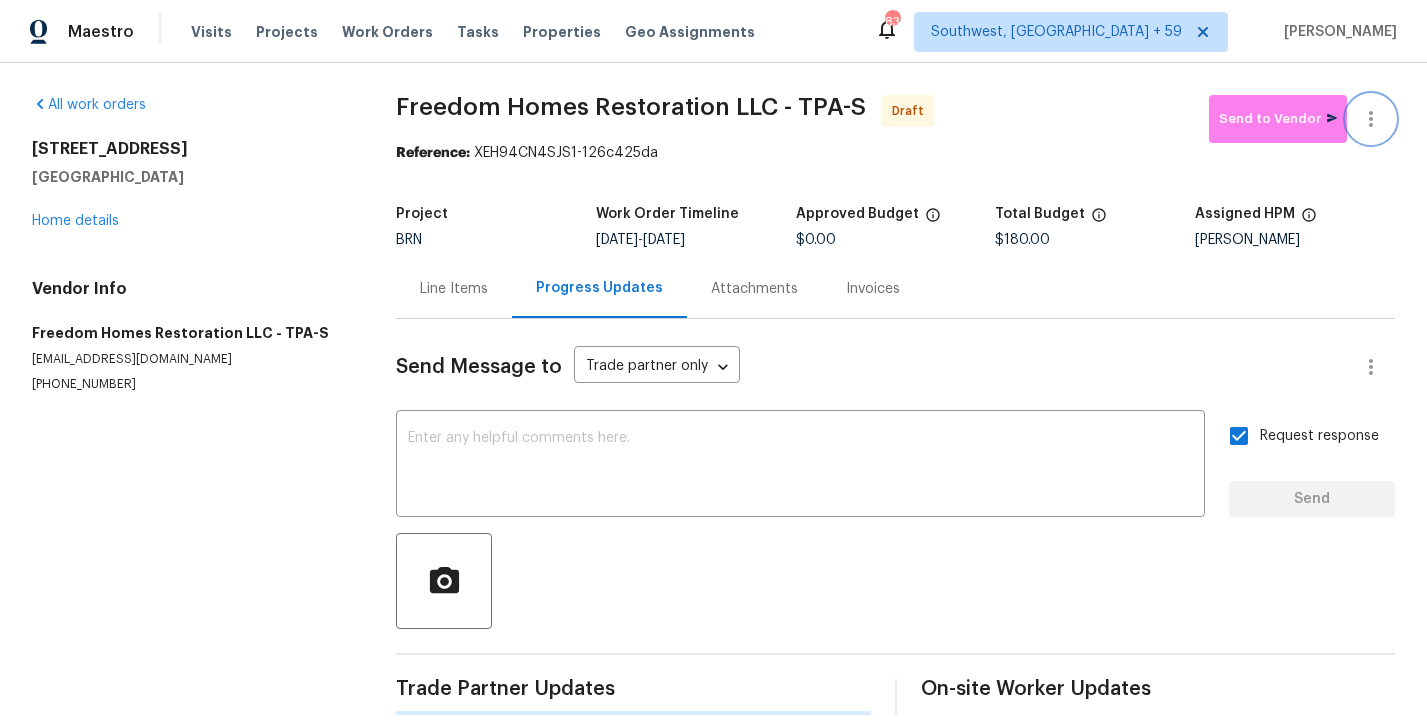 click 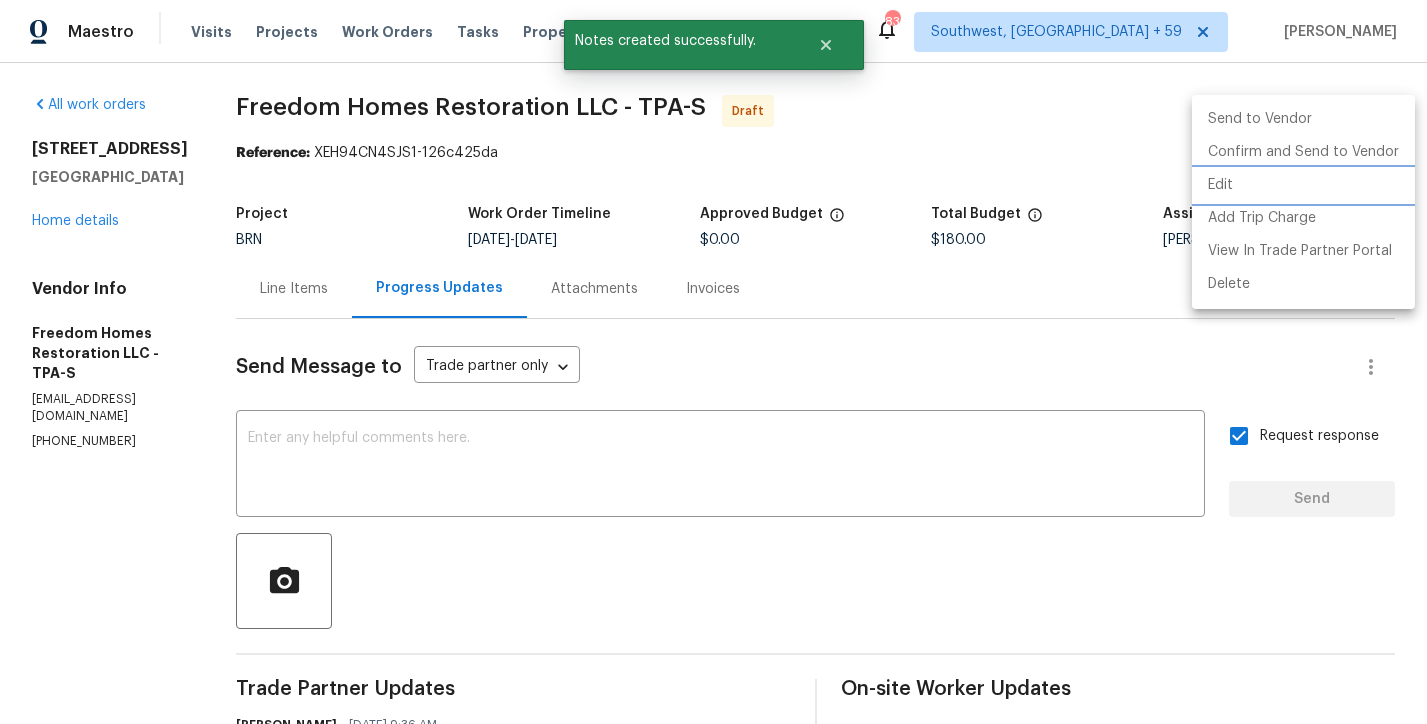 click on "Edit" at bounding box center [1303, 185] 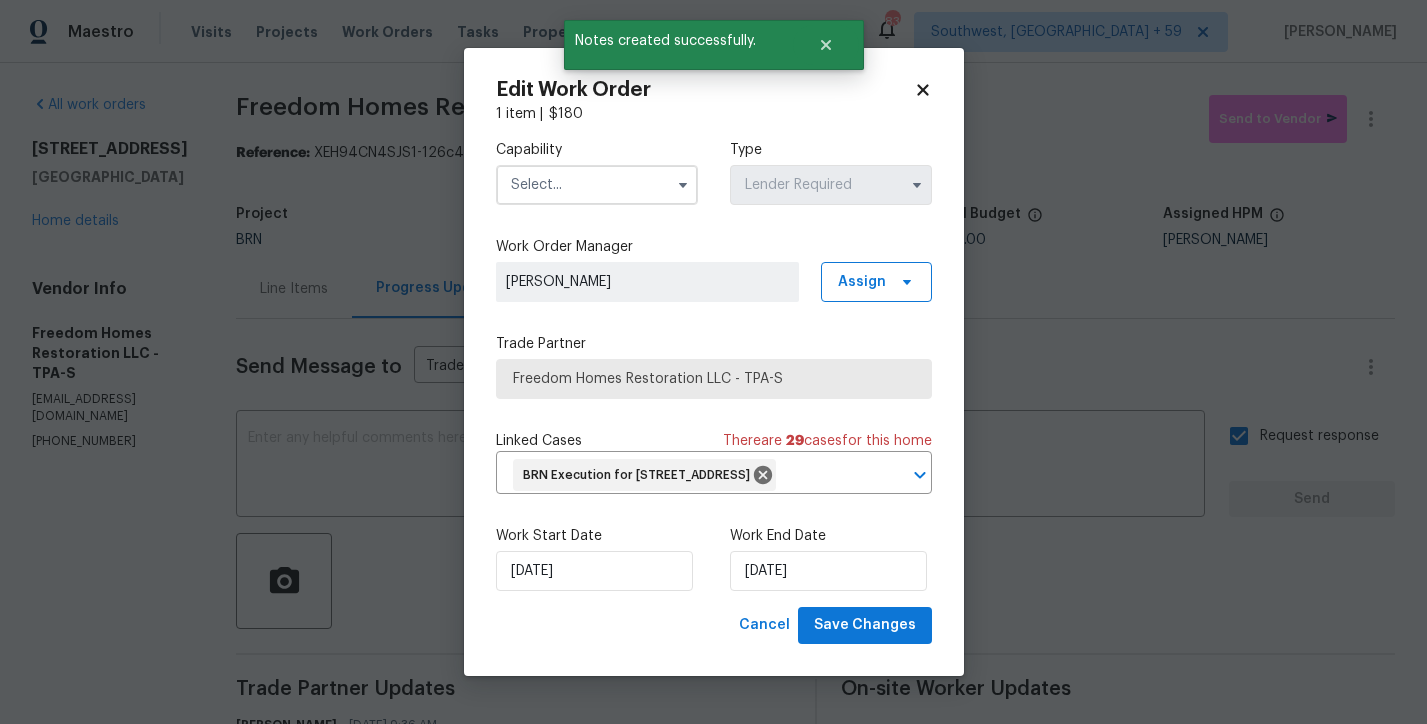 click 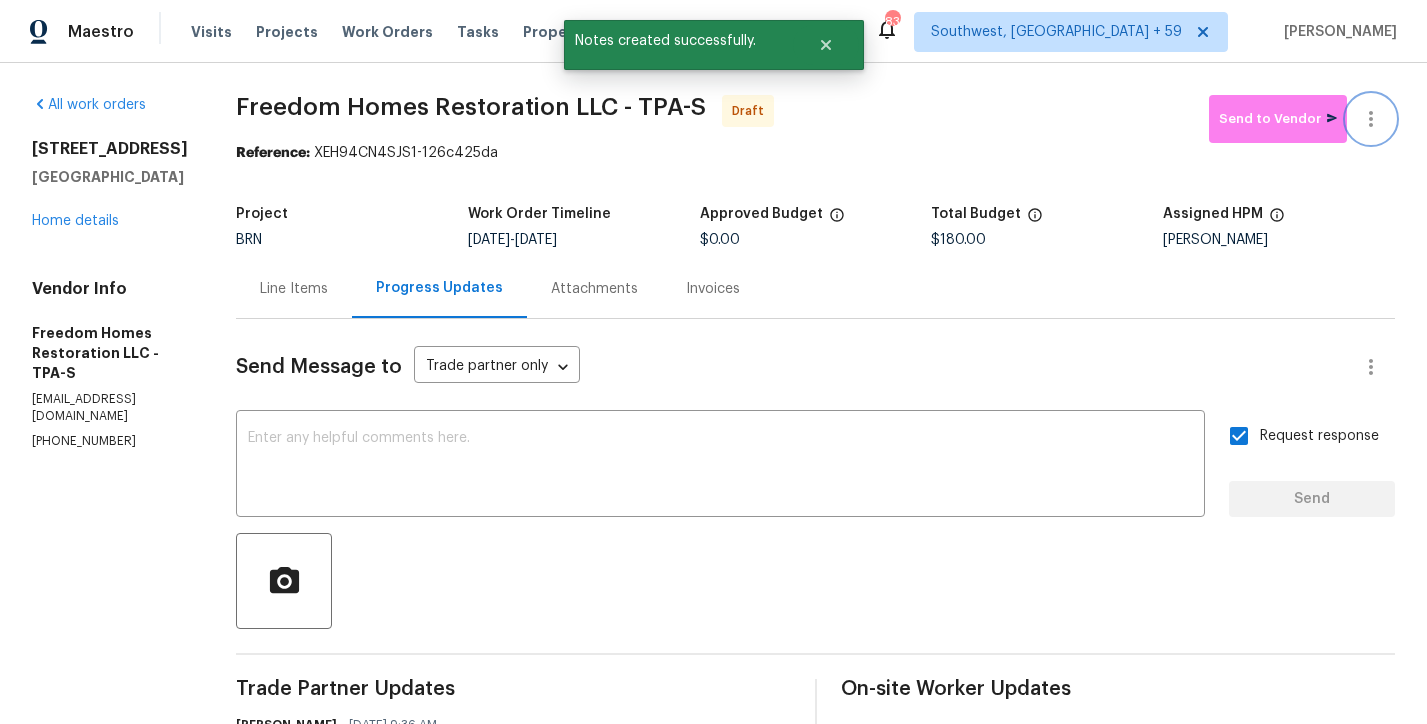 click 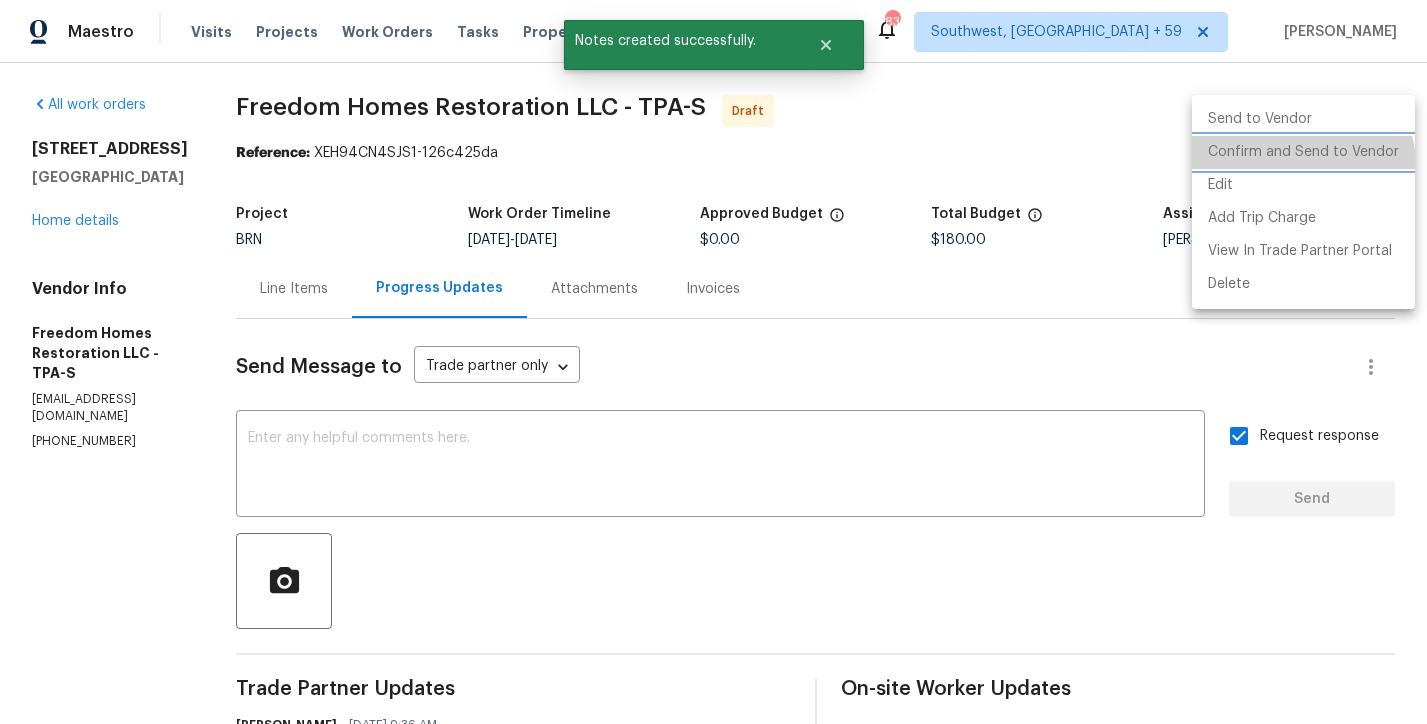 click on "Confirm and Send to Vendor" at bounding box center [1303, 152] 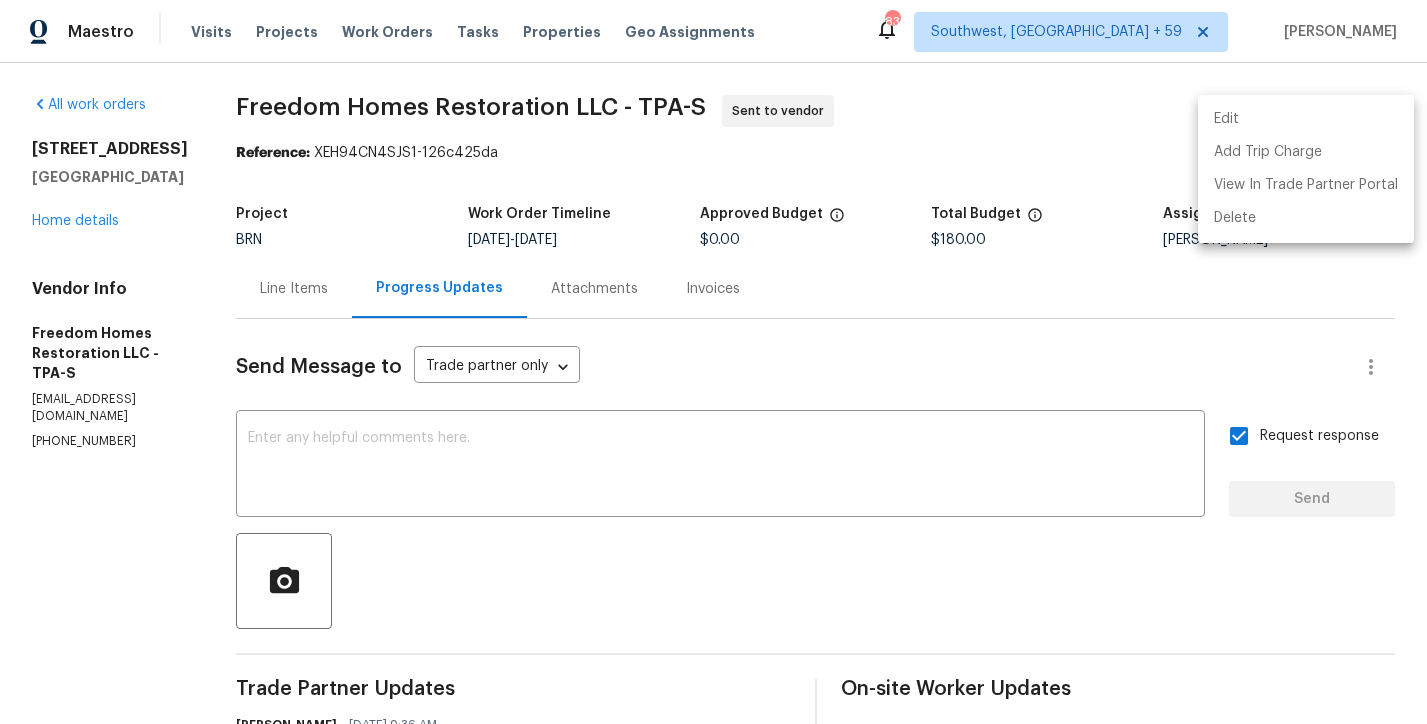 click at bounding box center (713, 362) 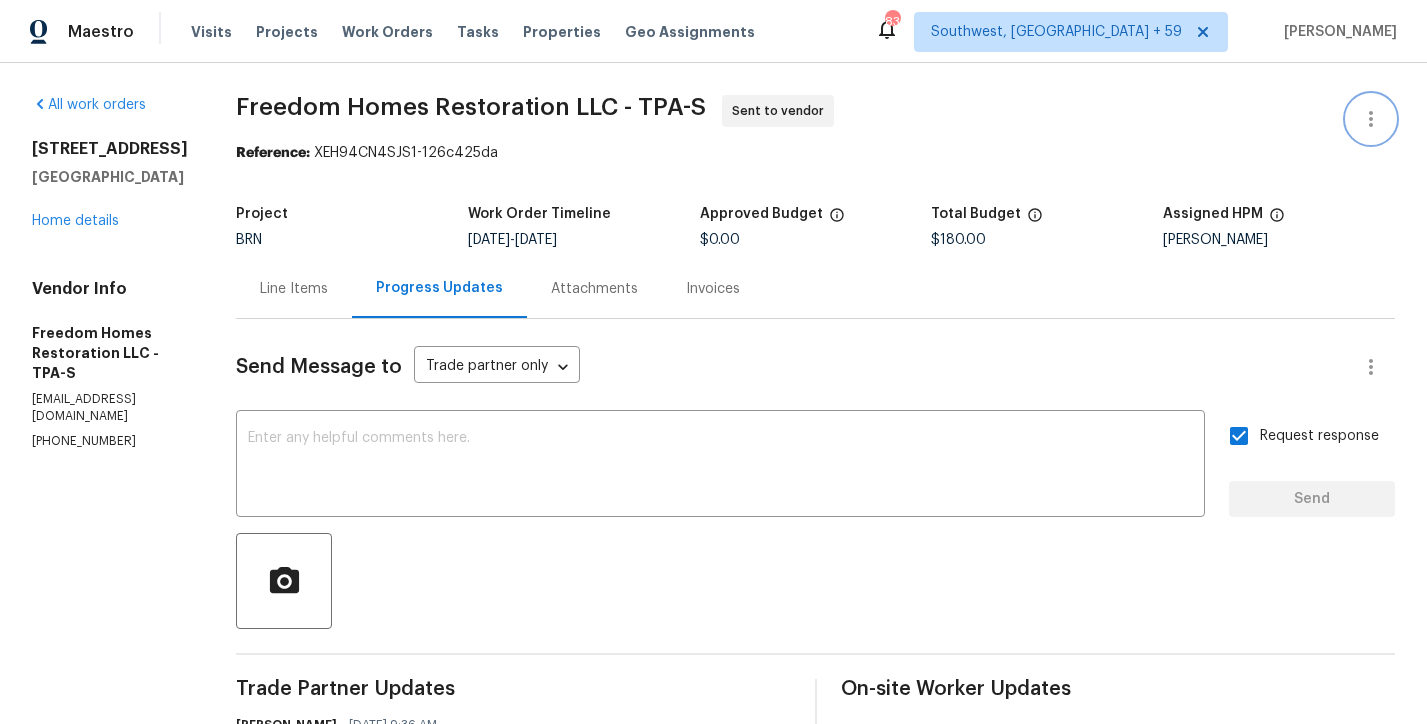 type 